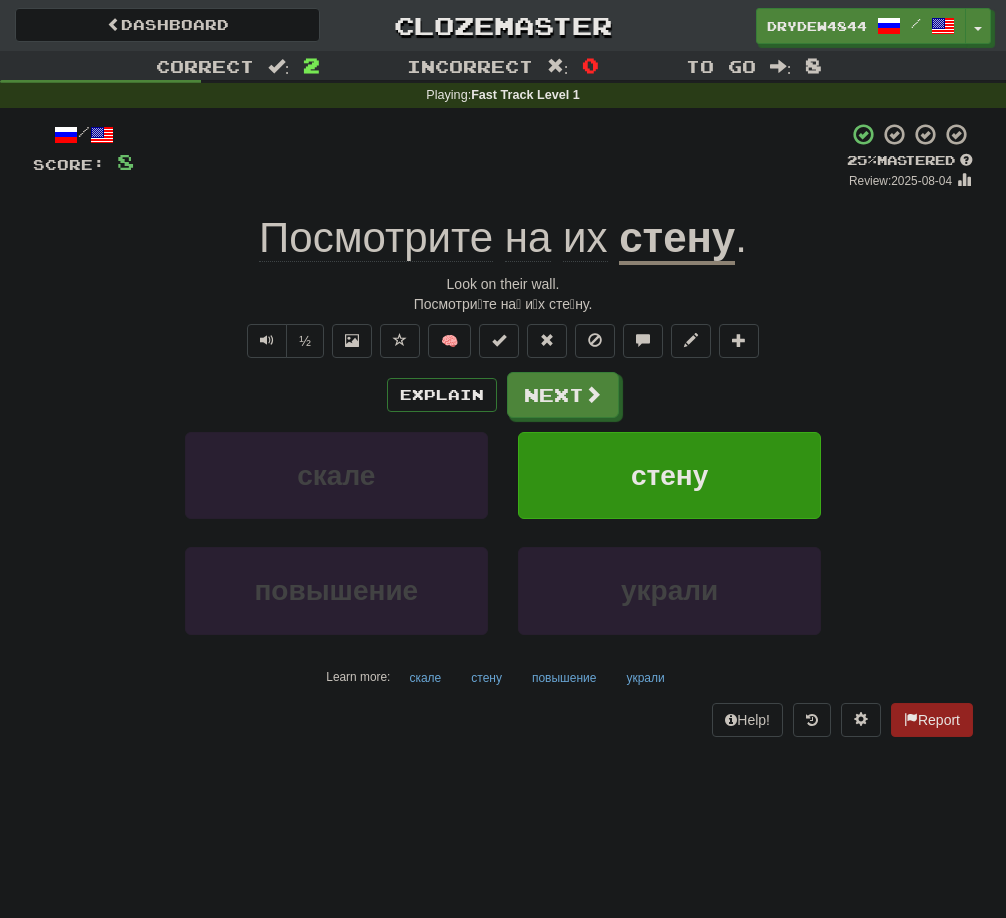 scroll, scrollTop: 0, scrollLeft: 0, axis: both 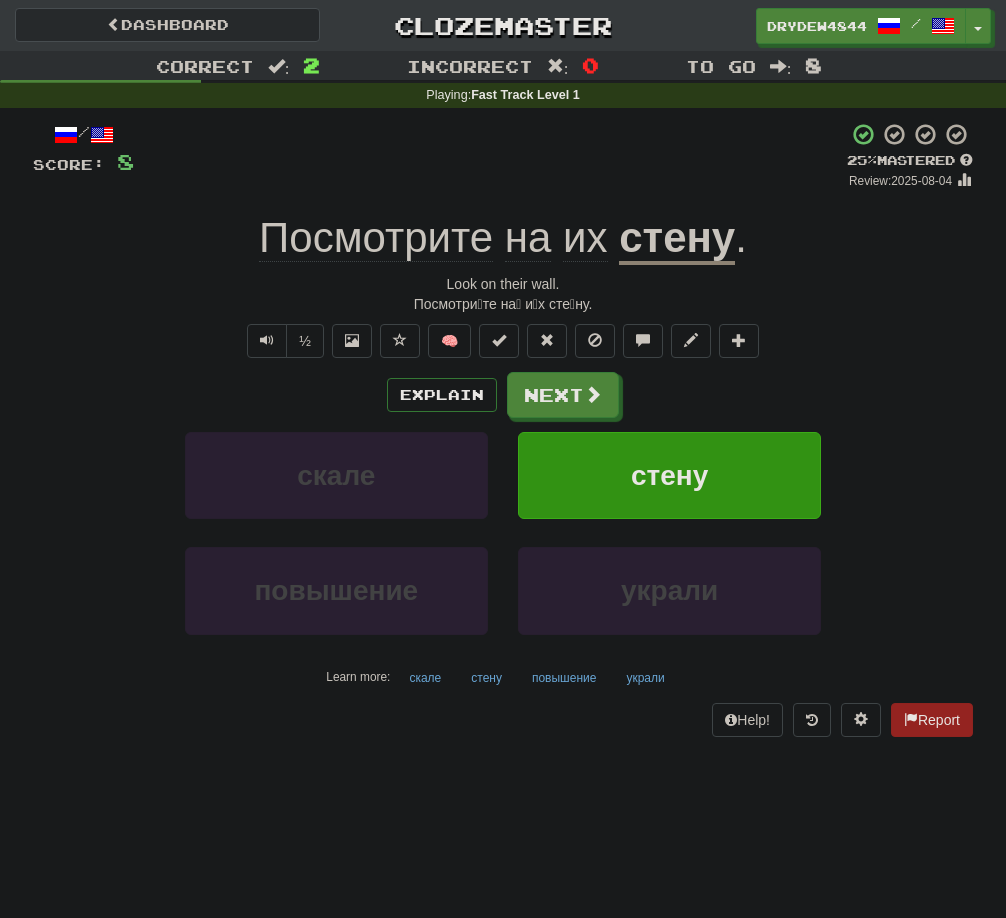 click on "Dashboard" at bounding box center [167, 25] 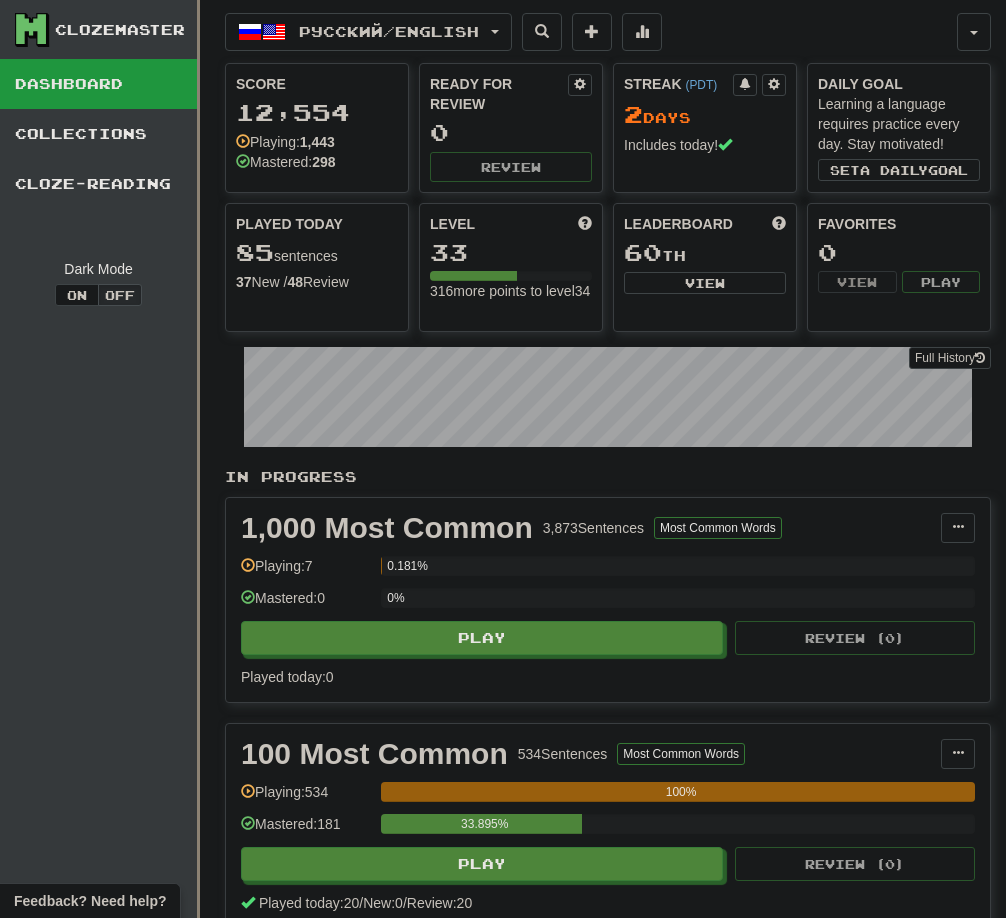 scroll, scrollTop: 0, scrollLeft: 0, axis: both 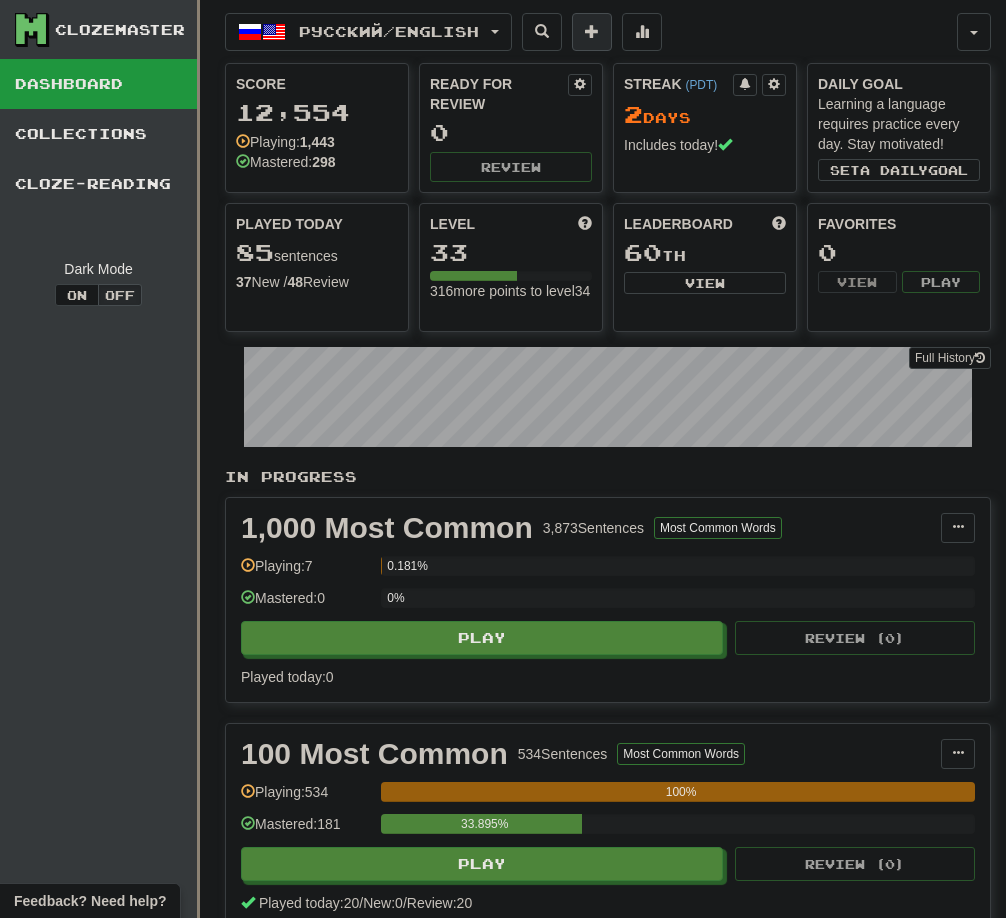 click at bounding box center (592, 31) 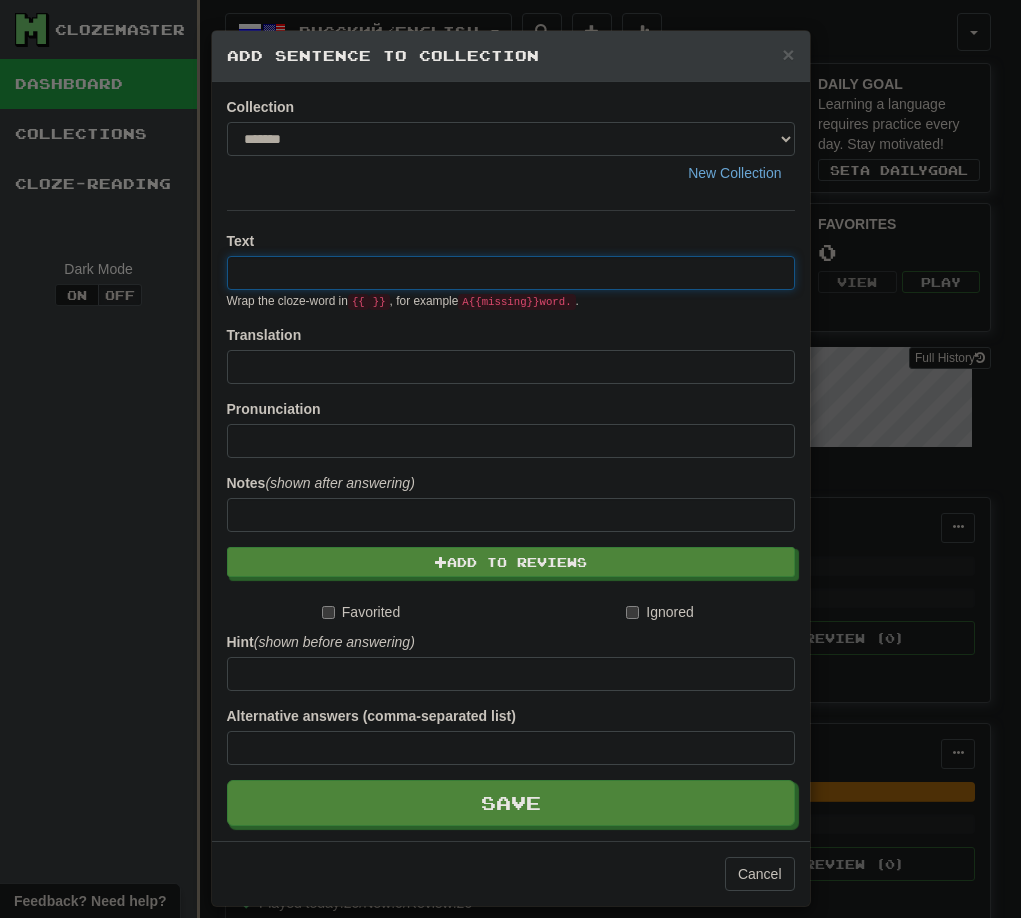 paste on "**********" 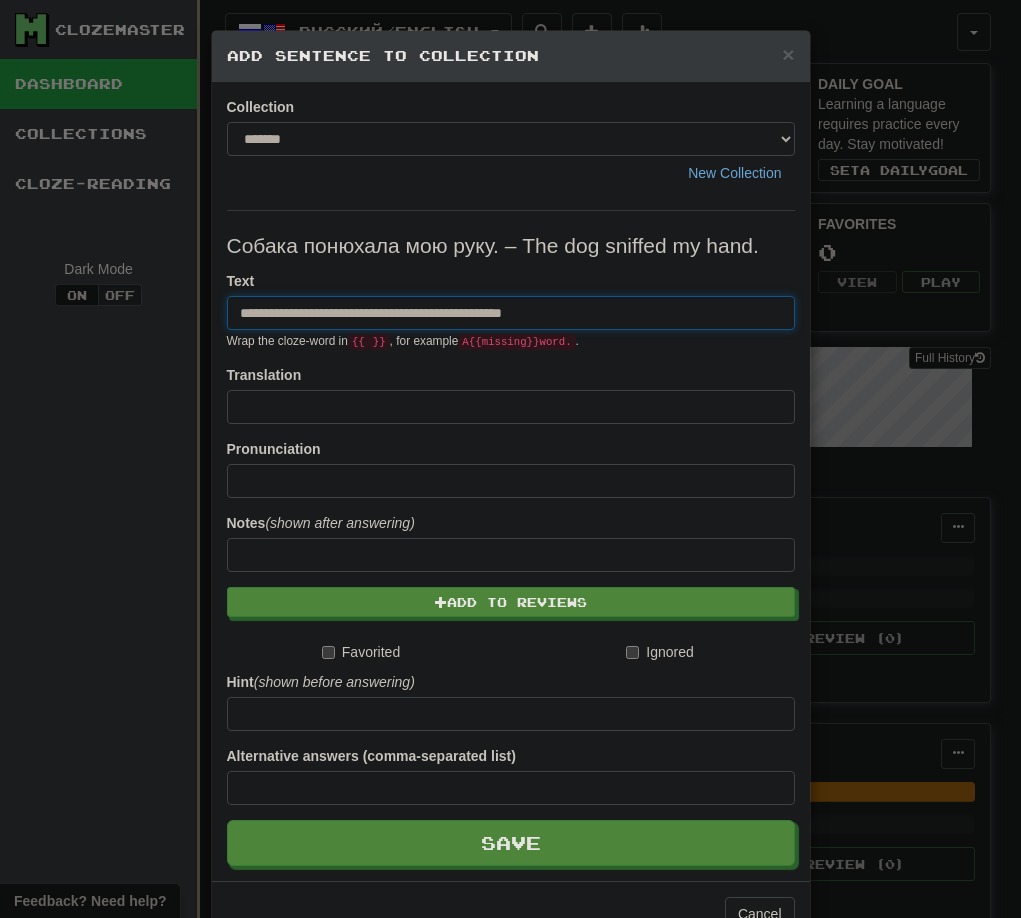 drag, startPoint x: 418, startPoint y: 309, endPoint x: 650, endPoint y: 309, distance: 232 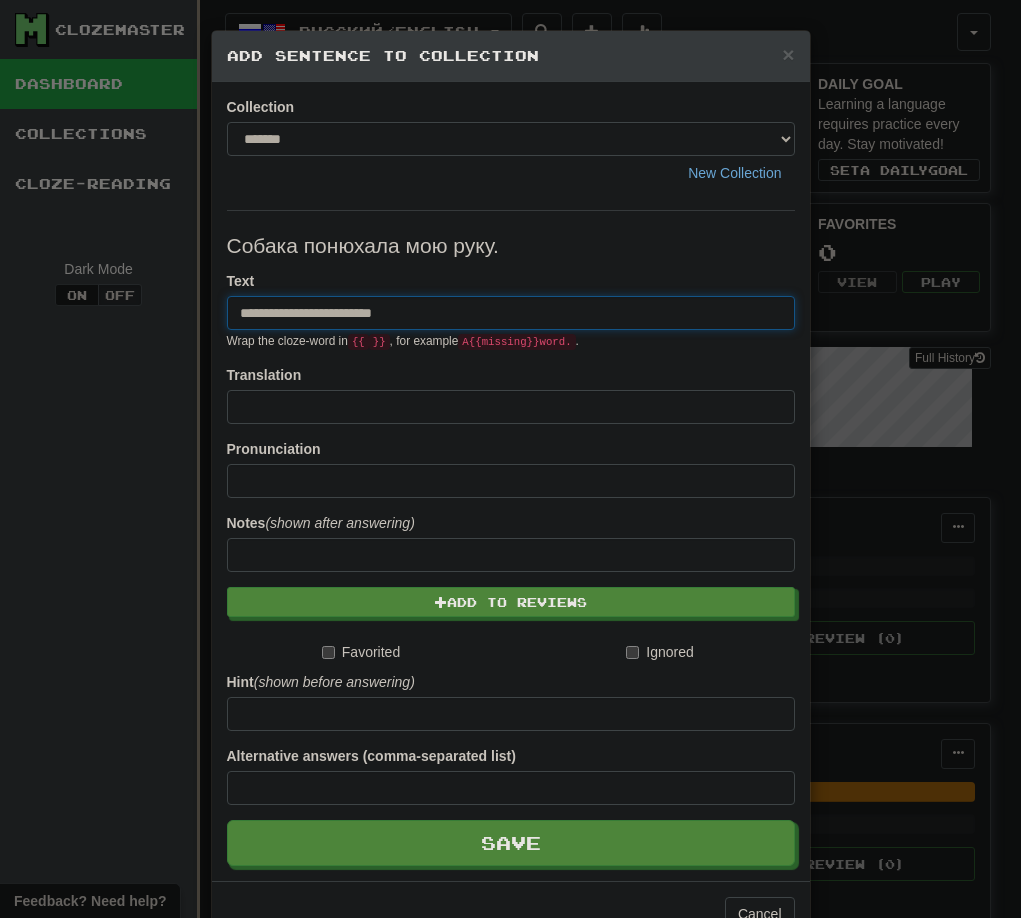 type on "**********" 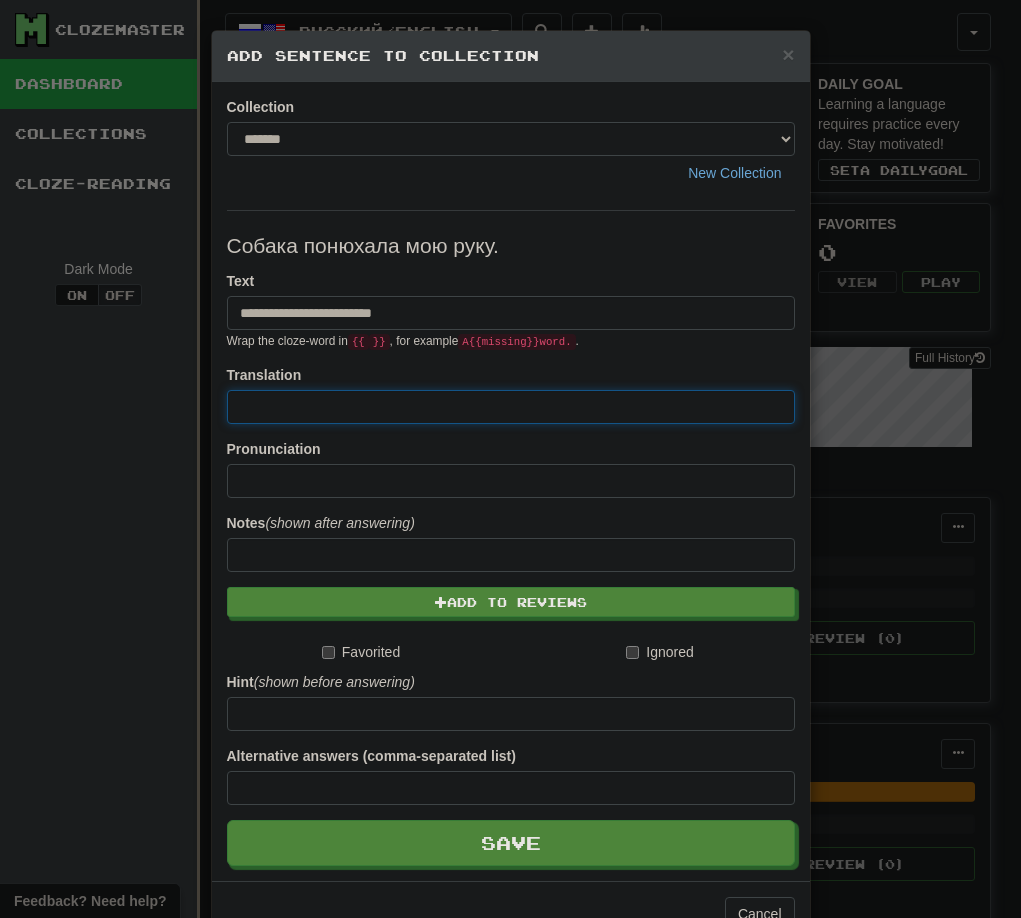 paste on "**********" 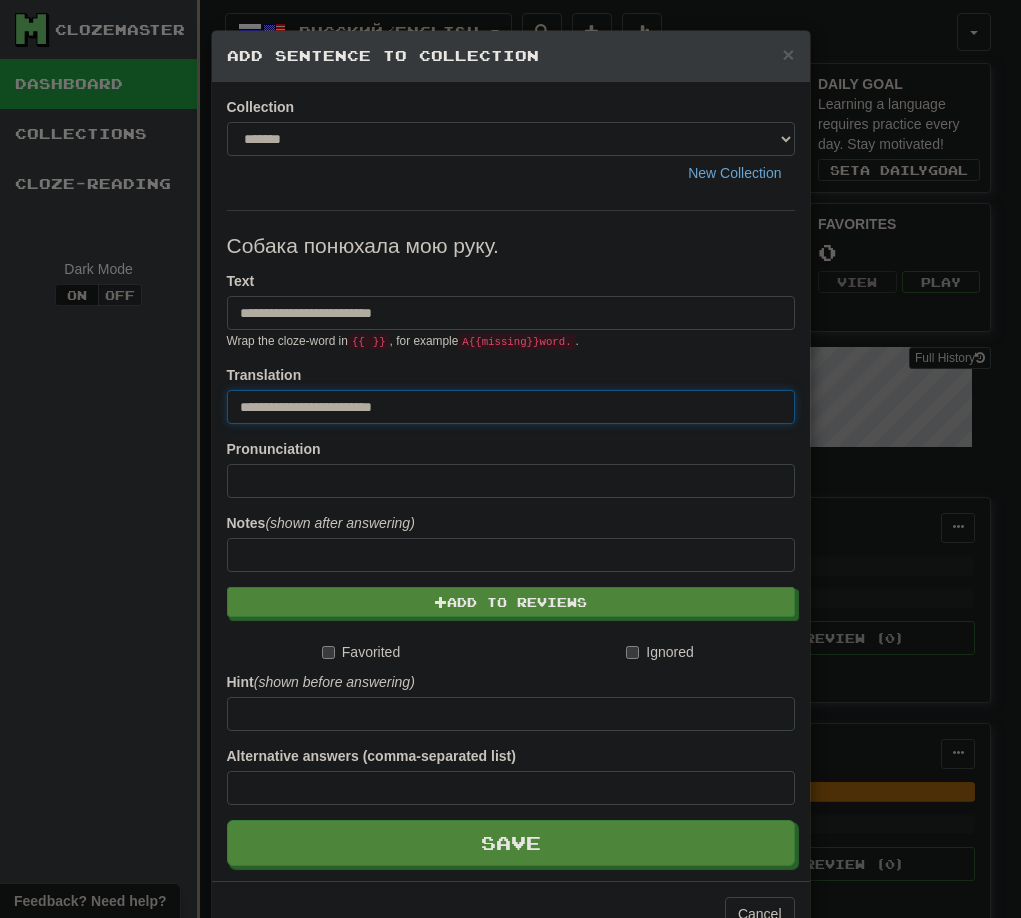 drag, startPoint x: 246, startPoint y: 413, endPoint x: 213, endPoint y: 413, distance: 33 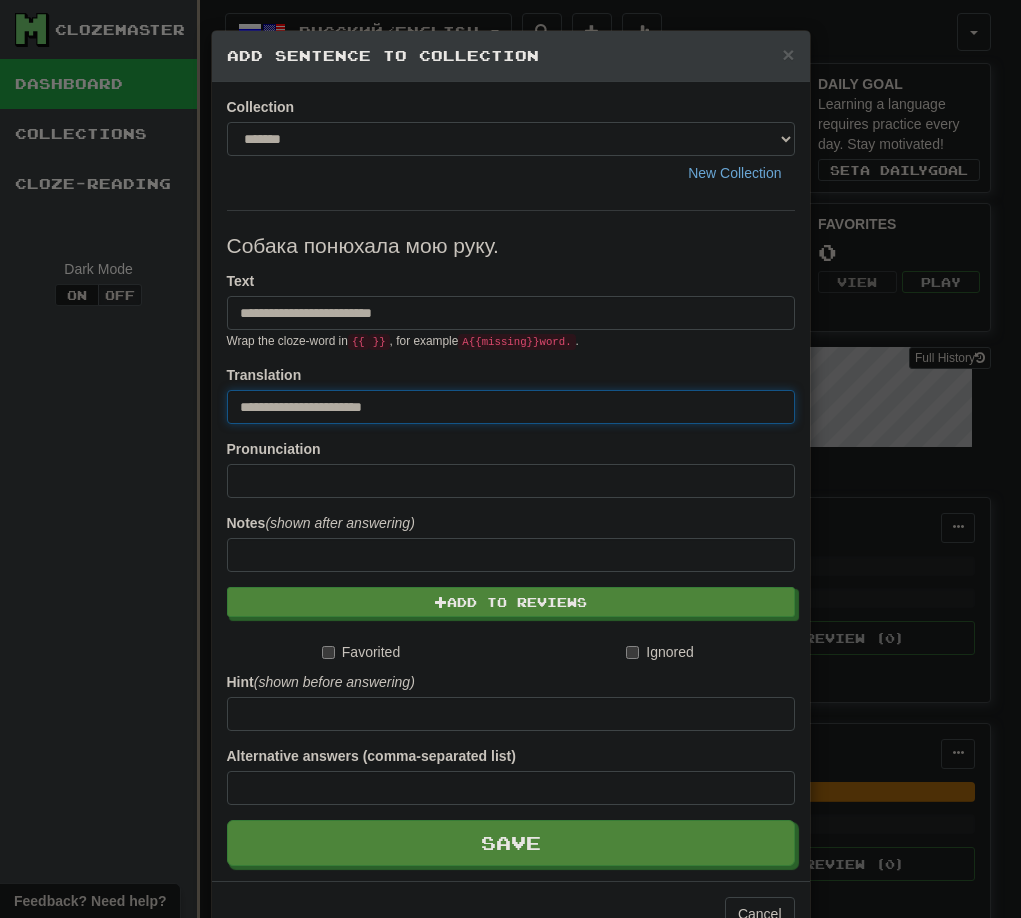 type on "**********" 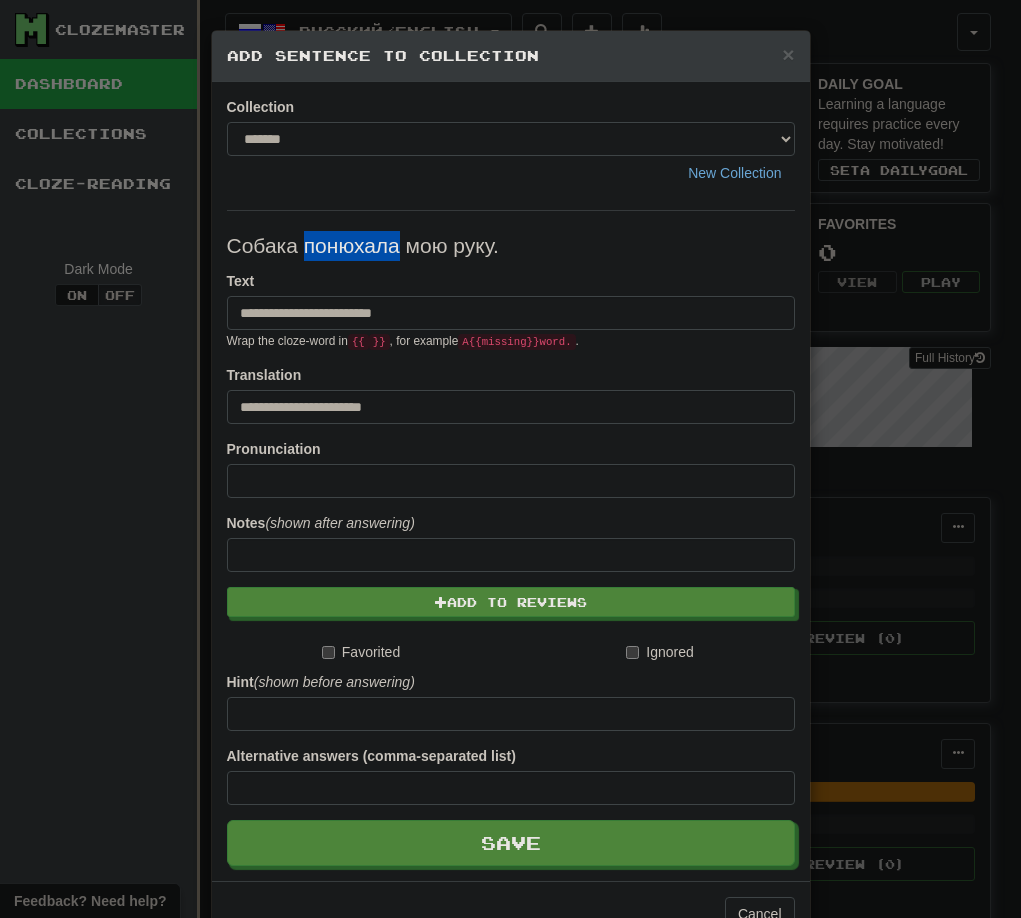 drag, startPoint x: 298, startPoint y: 244, endPoint x: 389, endPoint y: 244, distance: 91 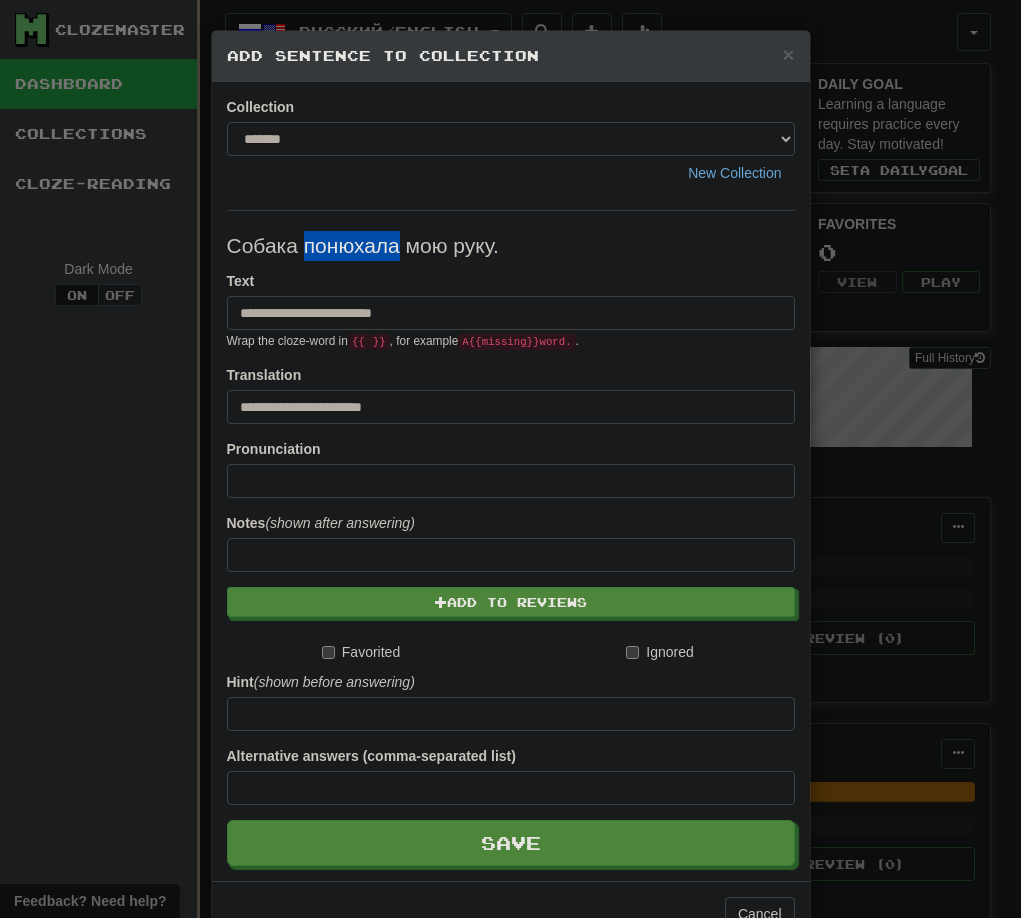 click on "Собака понюхала мою руку." at bounding box center (511, 246) 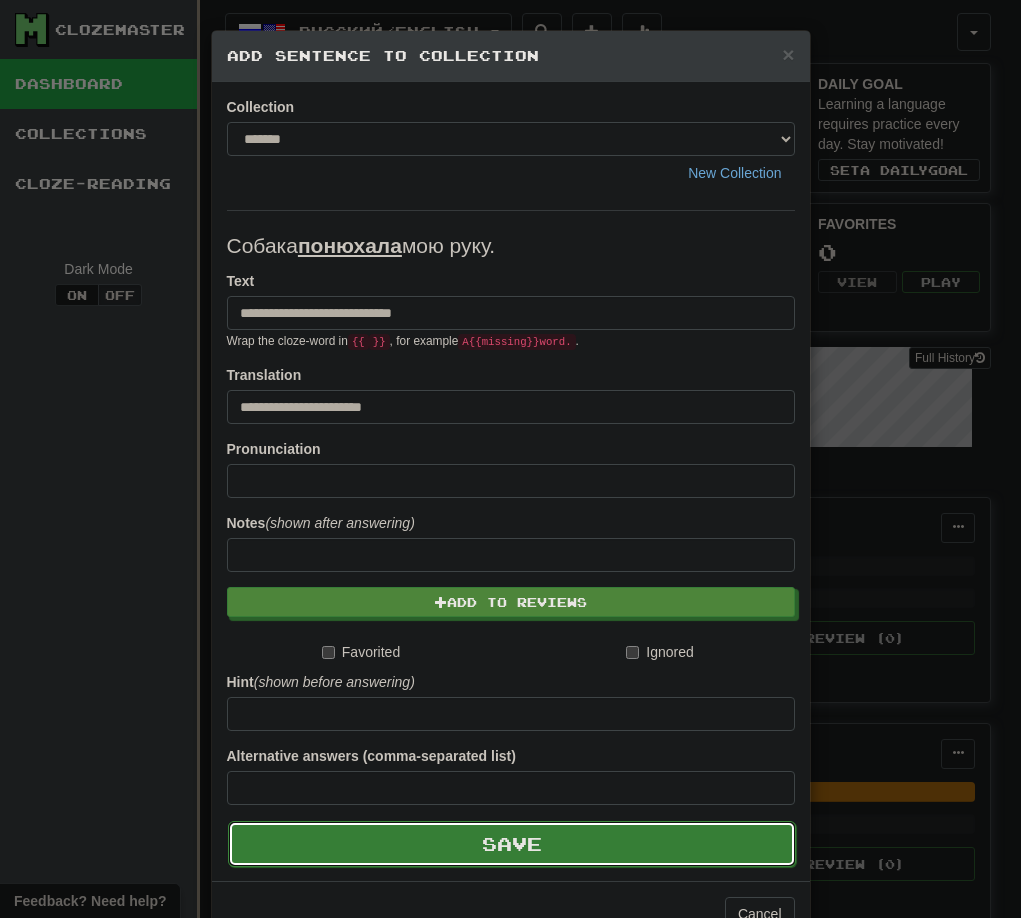 click on "Save" at bounding box center [512, 844] 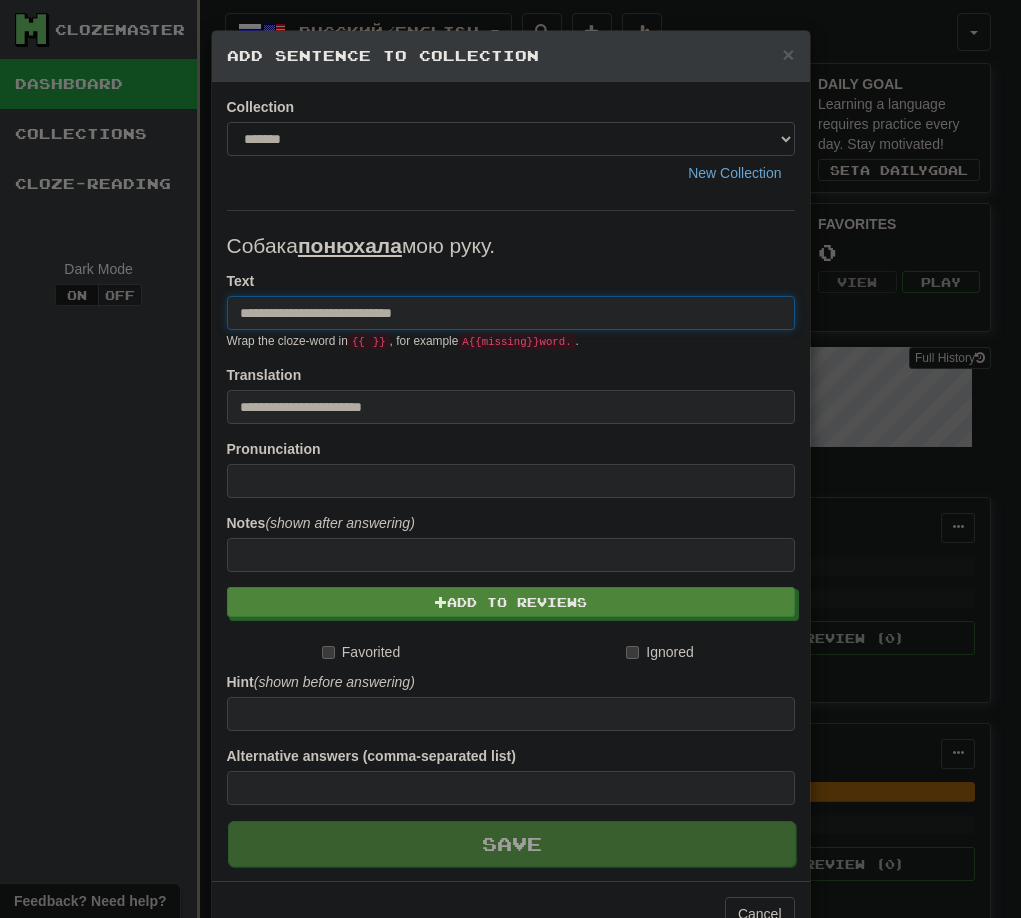 type 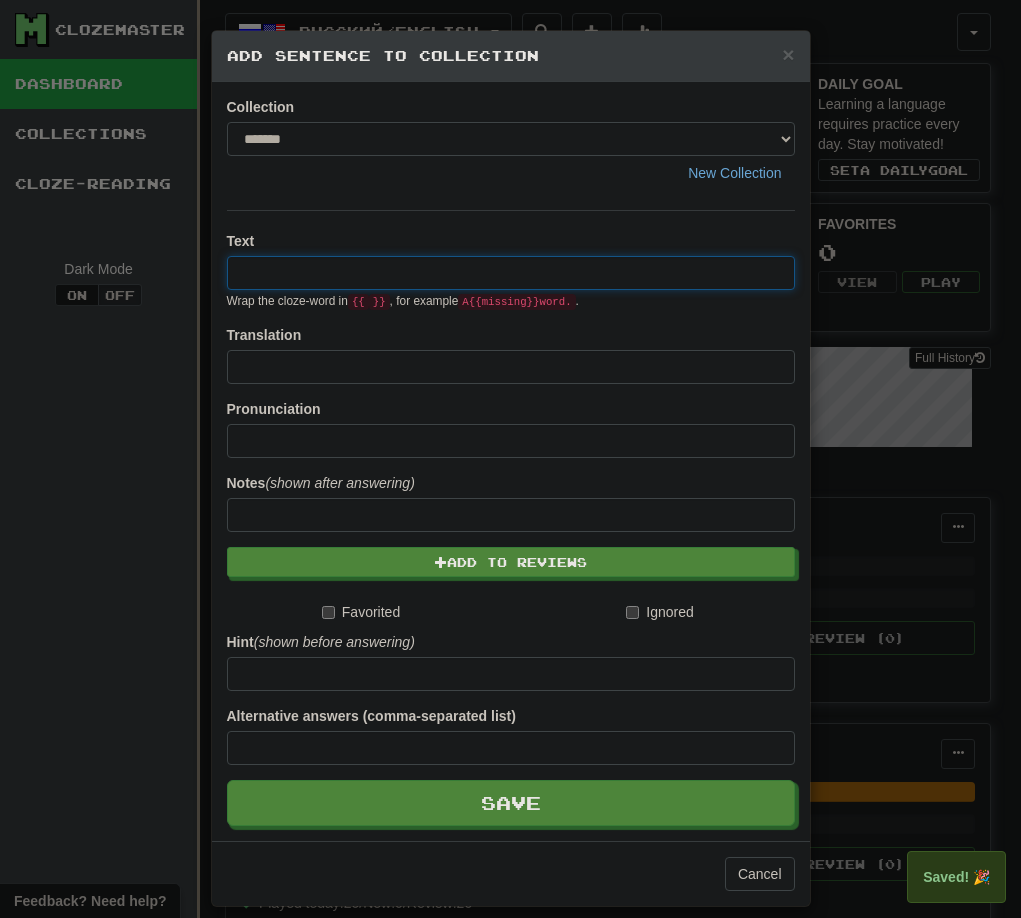 click on "× Add Sentence to Collection Collection ******* ******** New Collection Text Wrap the cloze-word in  {{ }} , for example  A  {{ missing }}  word. . Translation Pronunciation Notes  (shown after answering)  Add to Reviews  Favorited  Ignored Hint  (shown before answering) Alternative answers (comma-separated list) Save Cancel" at bounding box center [510, 459] 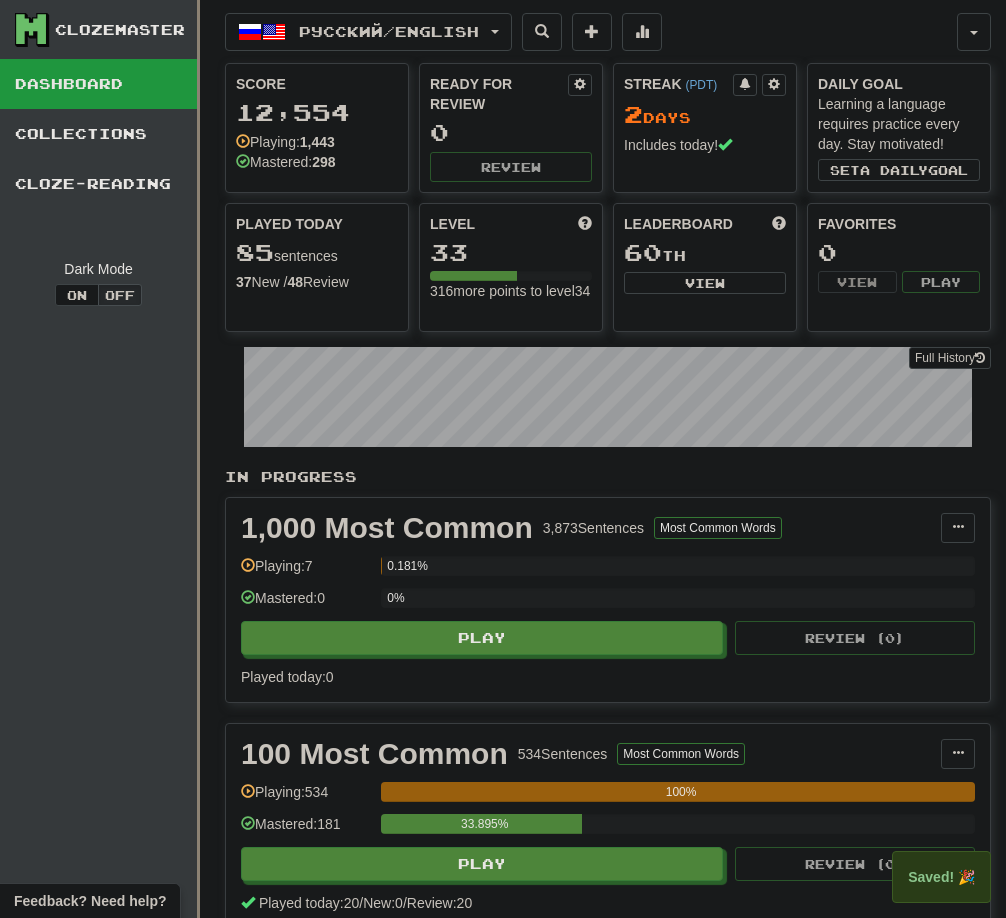 click on "Dashboard" at bounding box center (98, 84) 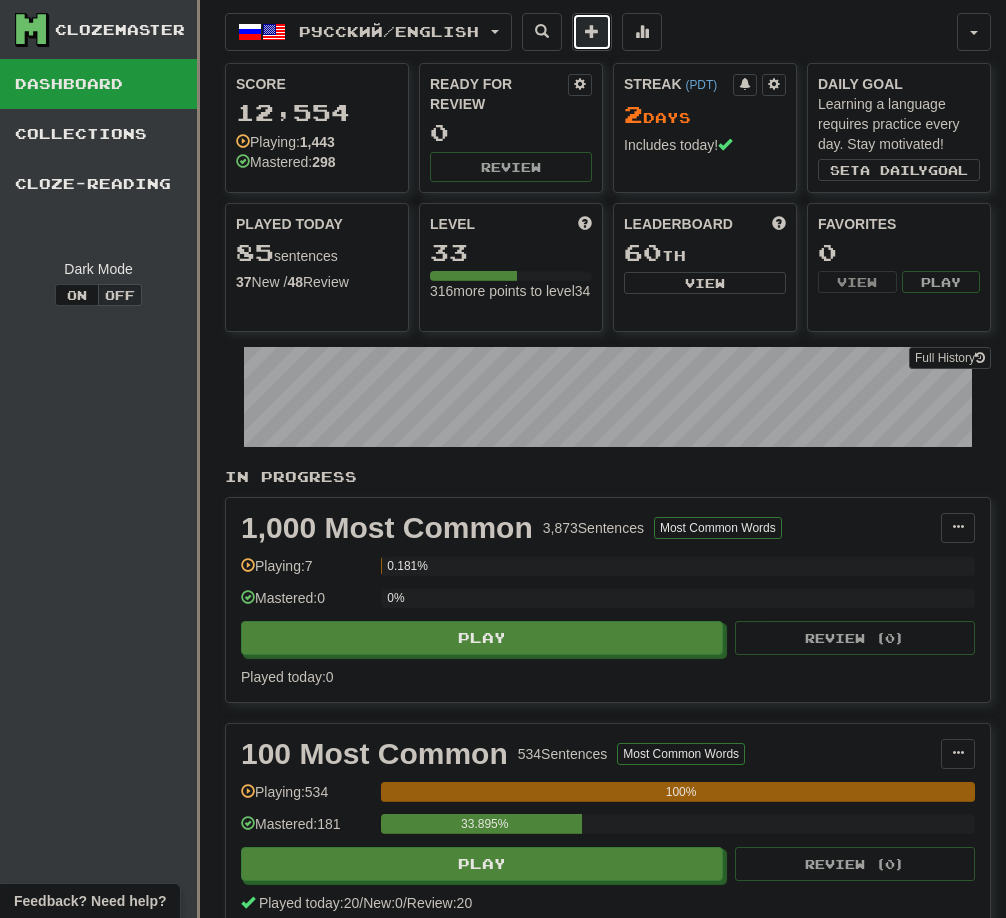 click at bounding box center [592, 32] 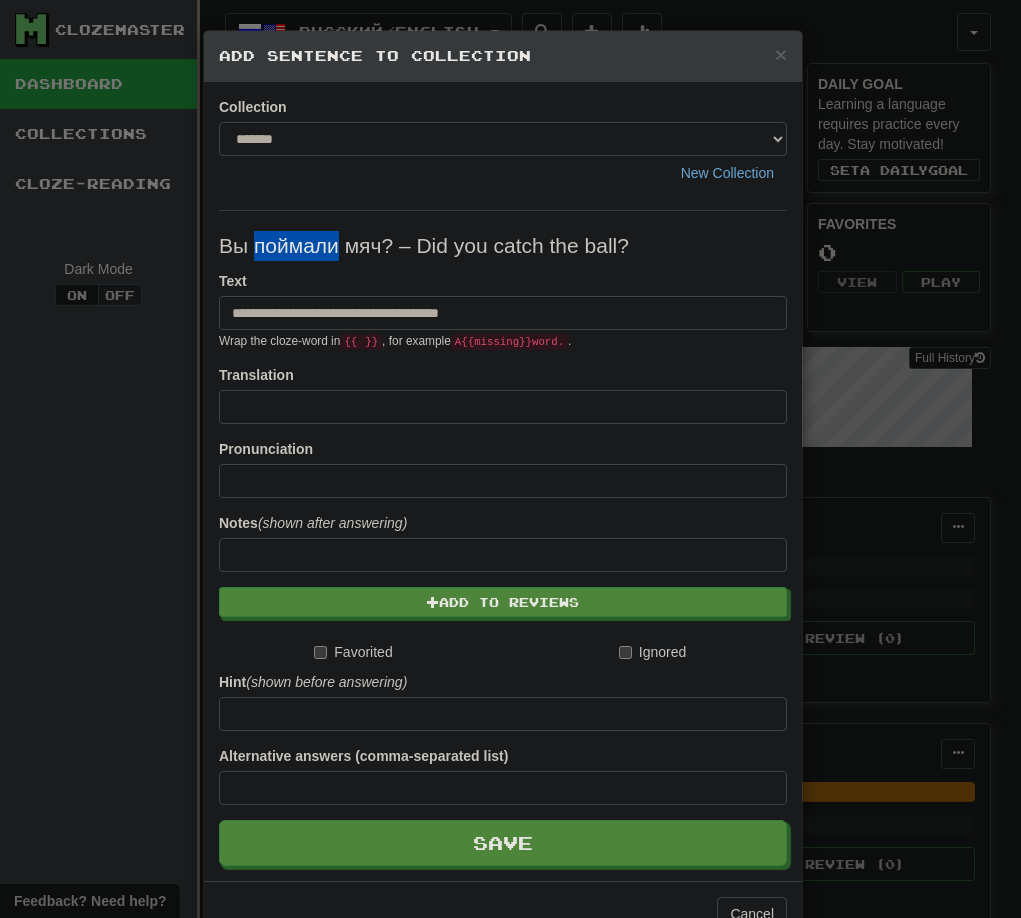 drag, startPoint x: 252, startPoint y: 245, endPoint x: 334, endPoint y: 245, distance: 82 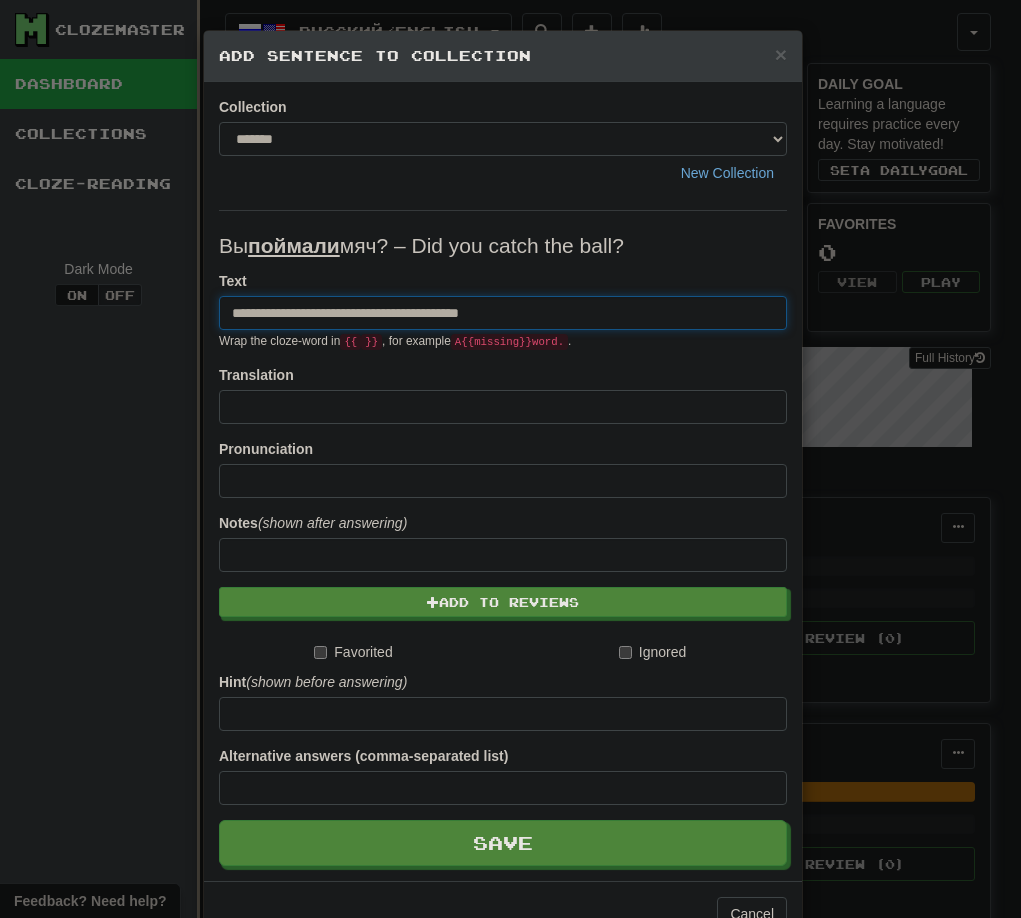 drag, startPoint x: 366, startPoint y: 311, endPoint x: 526, endPoint y: 316, distance: 160.07811 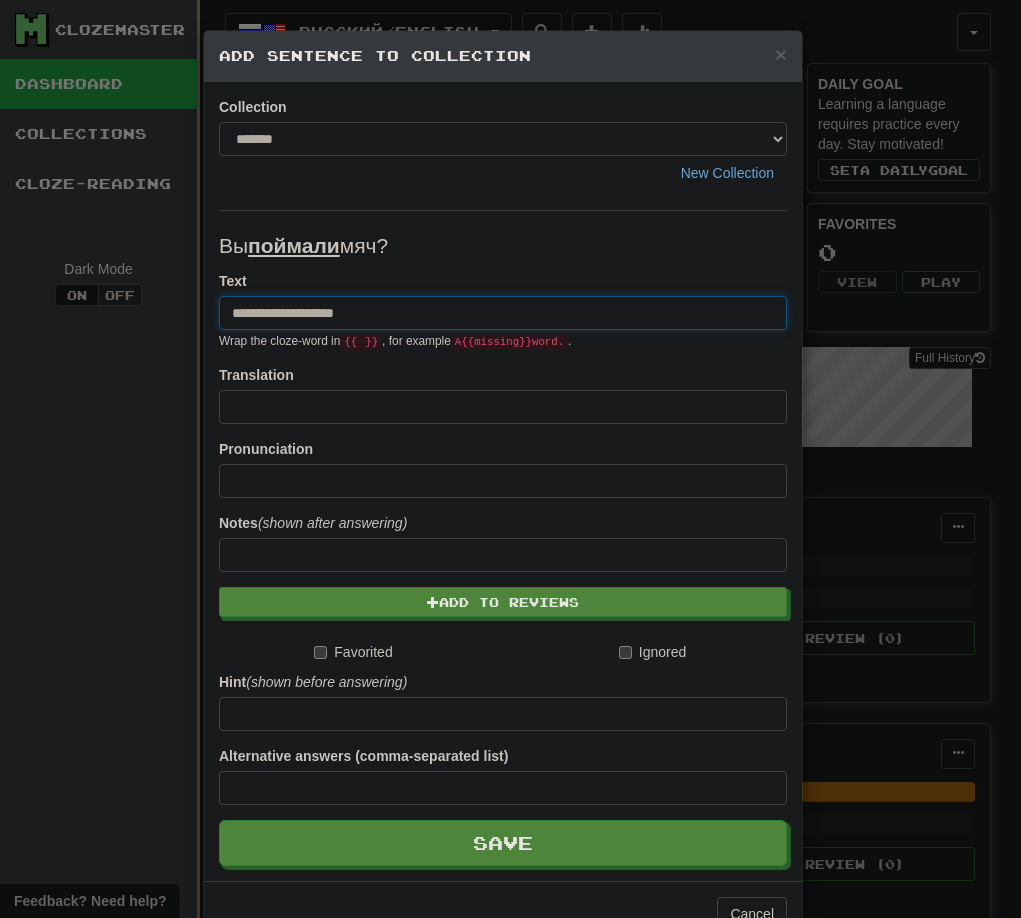 type on "**********" 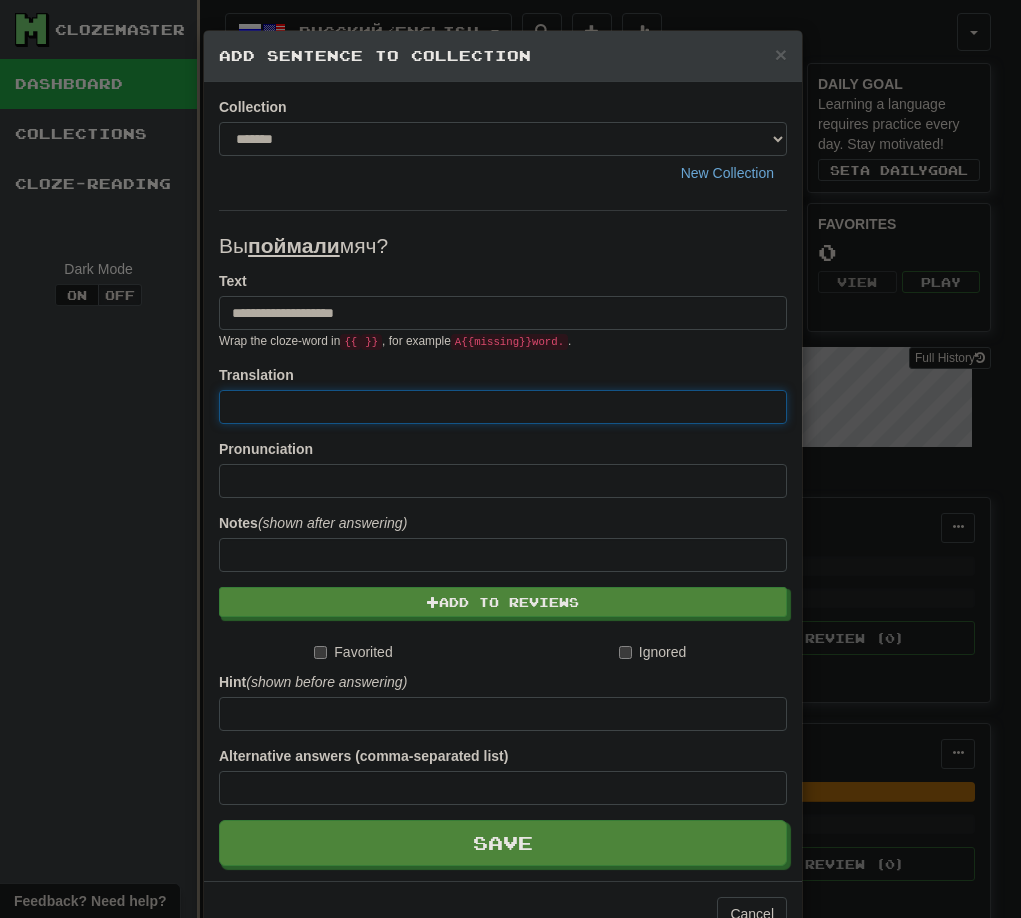 paste on "**********" 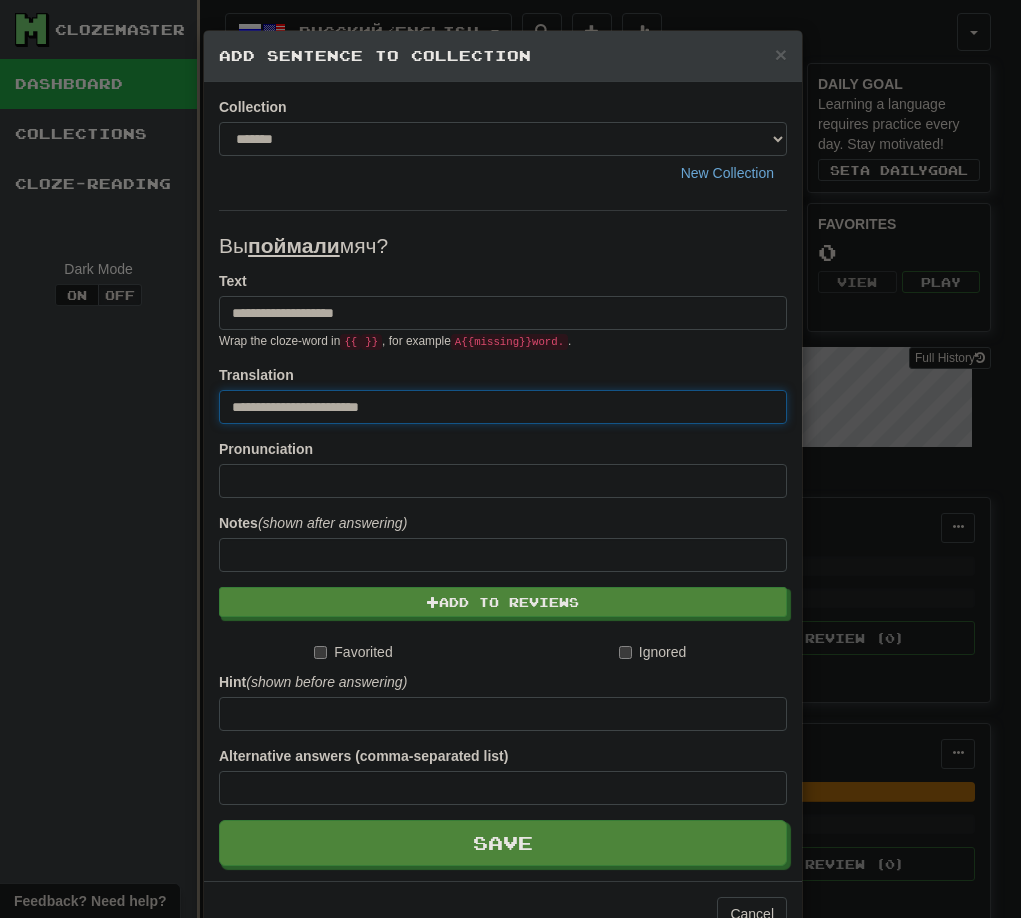 drag, startPoint x: 236, startPoint y: 412, endPoint x: 182, endPoint y: 409, distance: 54.08327 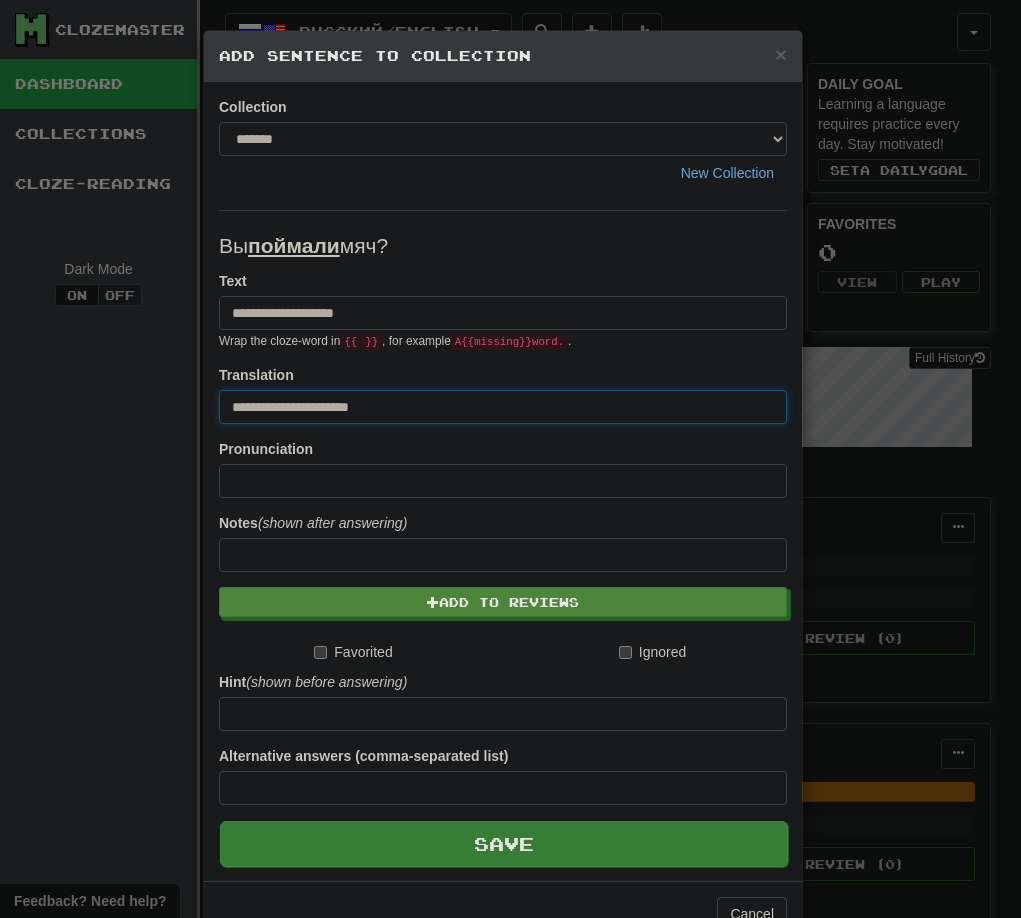 type on "**********" 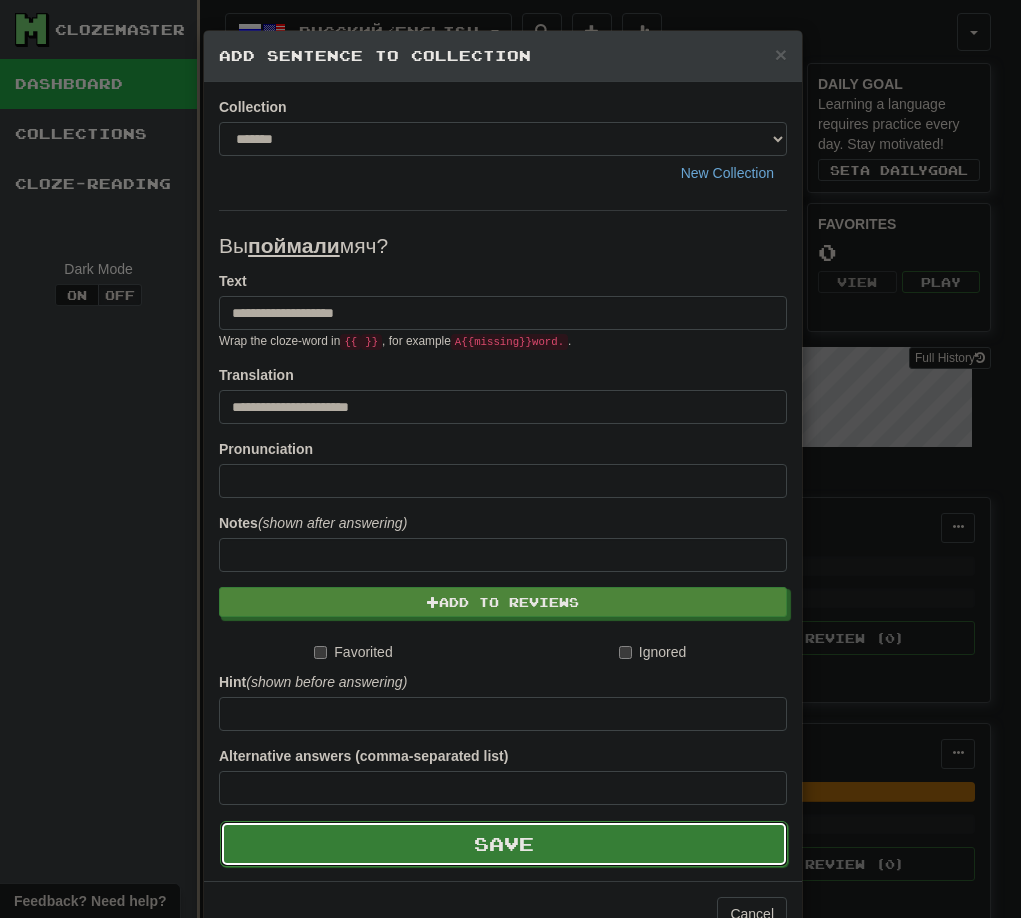 click on "Save" at bounding box center [504, 844] 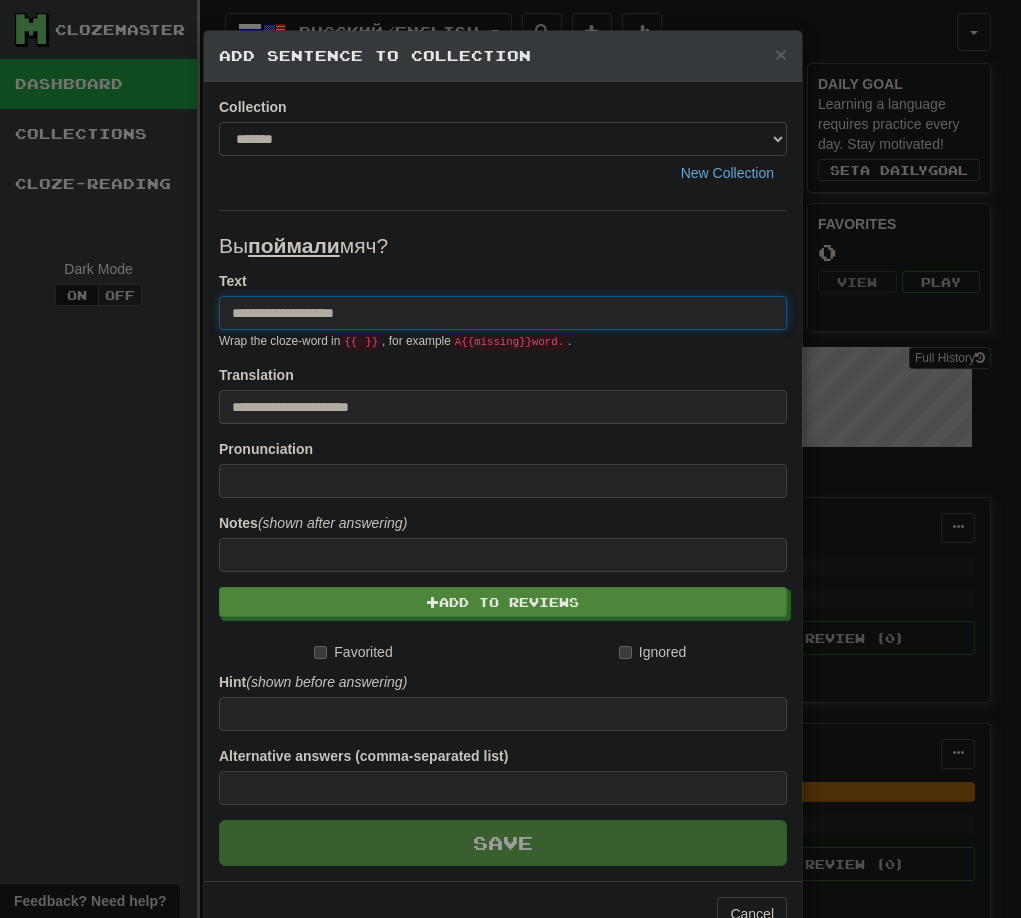 type 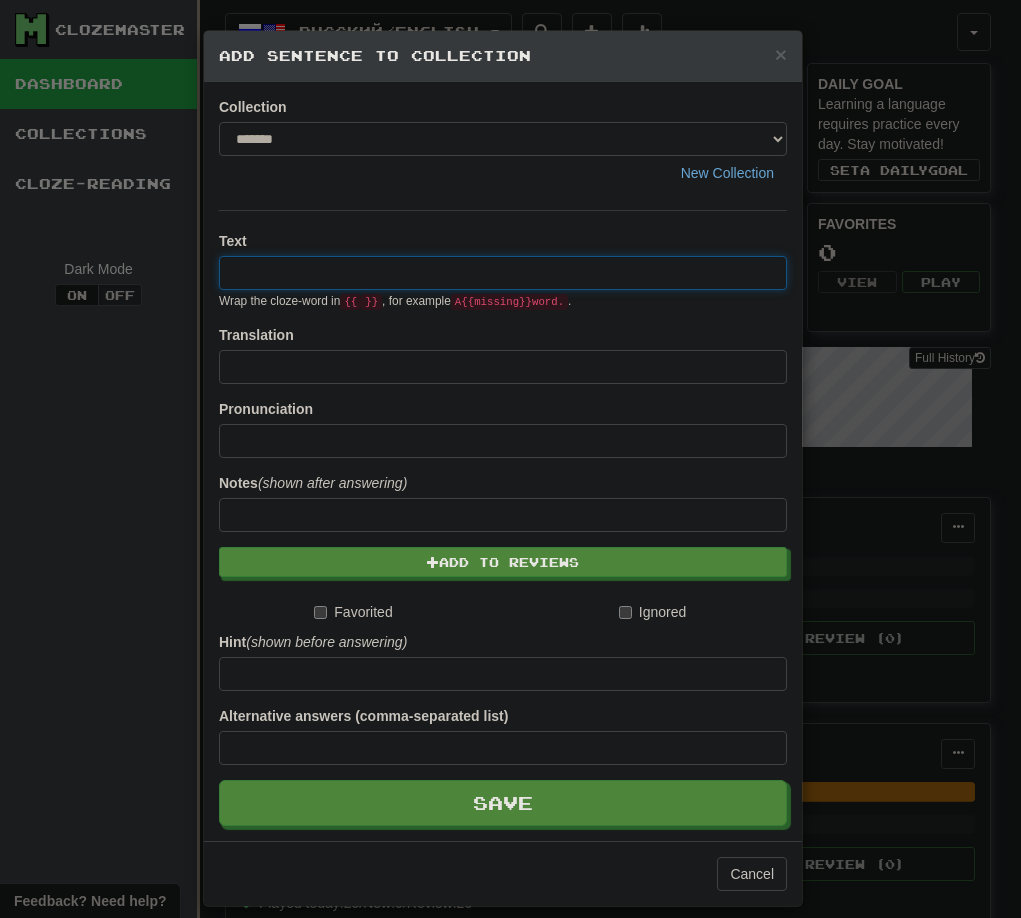 paste on "**********" 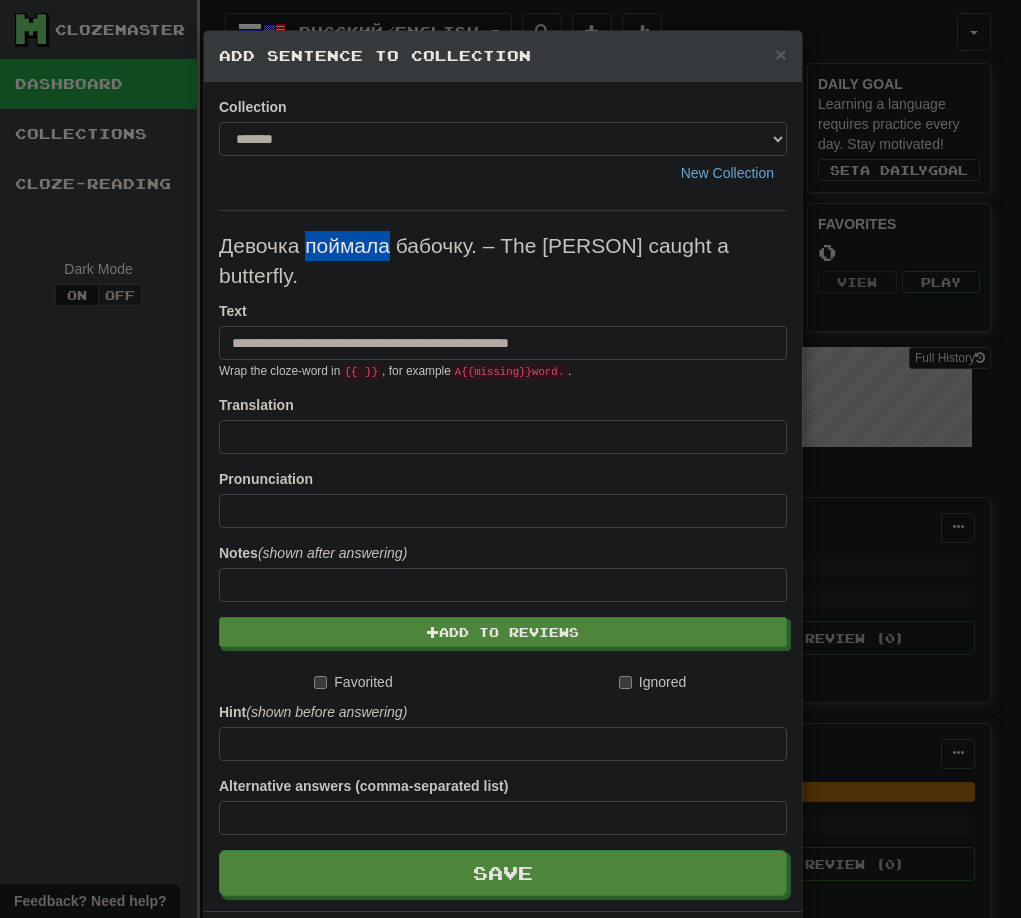 drag, startPoint x: 302, startPoint y: 251, endPoint x: 379, endPoint y: 252, distance: 77.00649 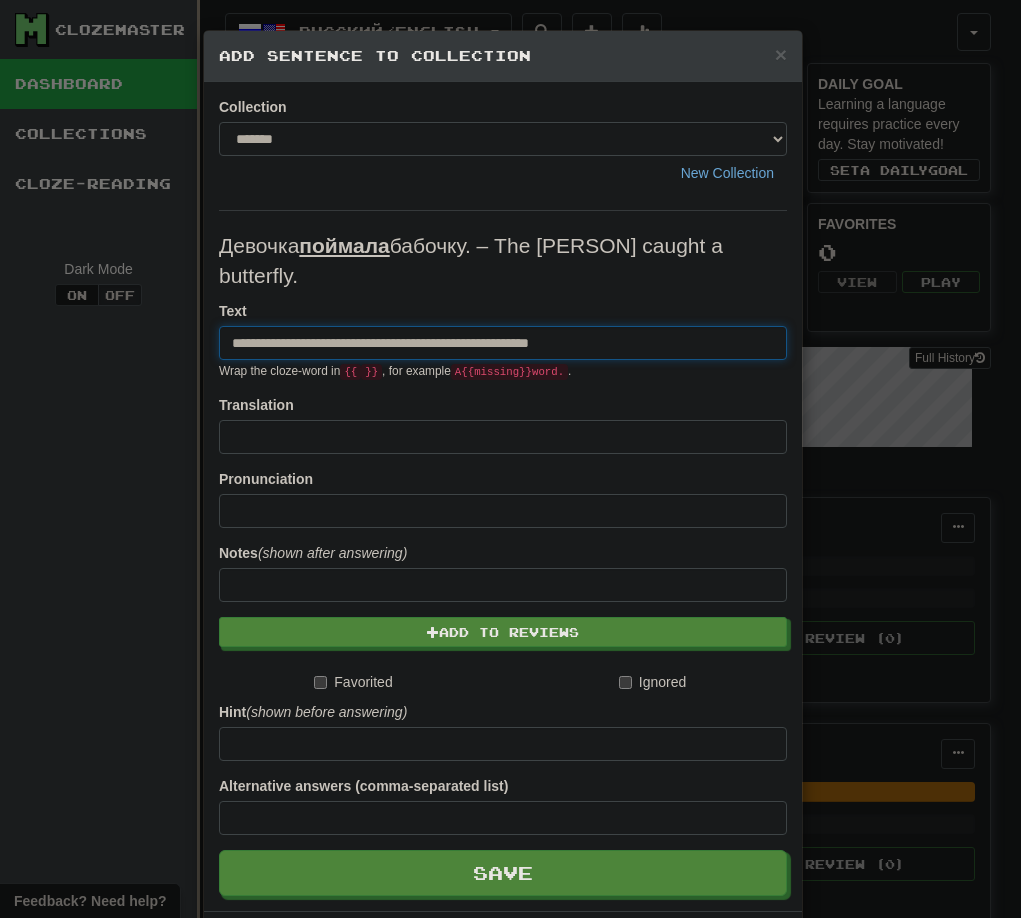 drag, startPoint x: 417, startPoint y: 313, endPoint x: 657, endPoint y: 312, distance: 240.00209 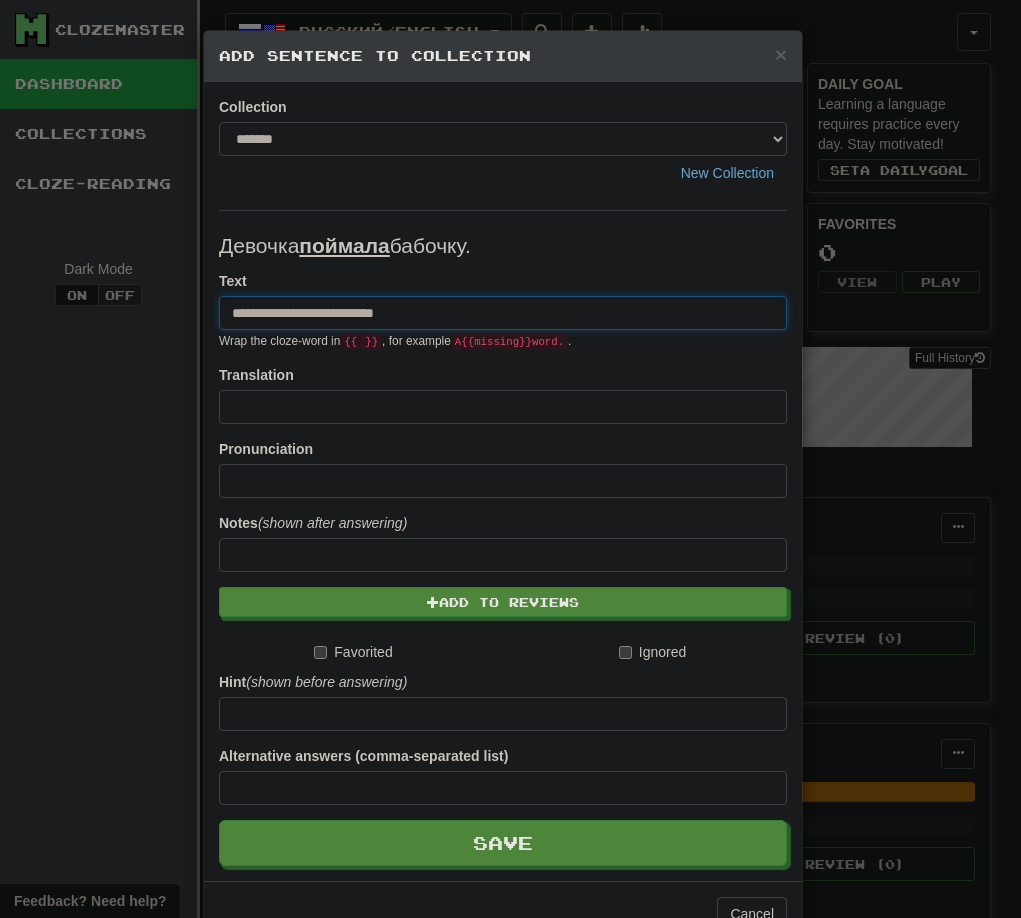 type on "**********" 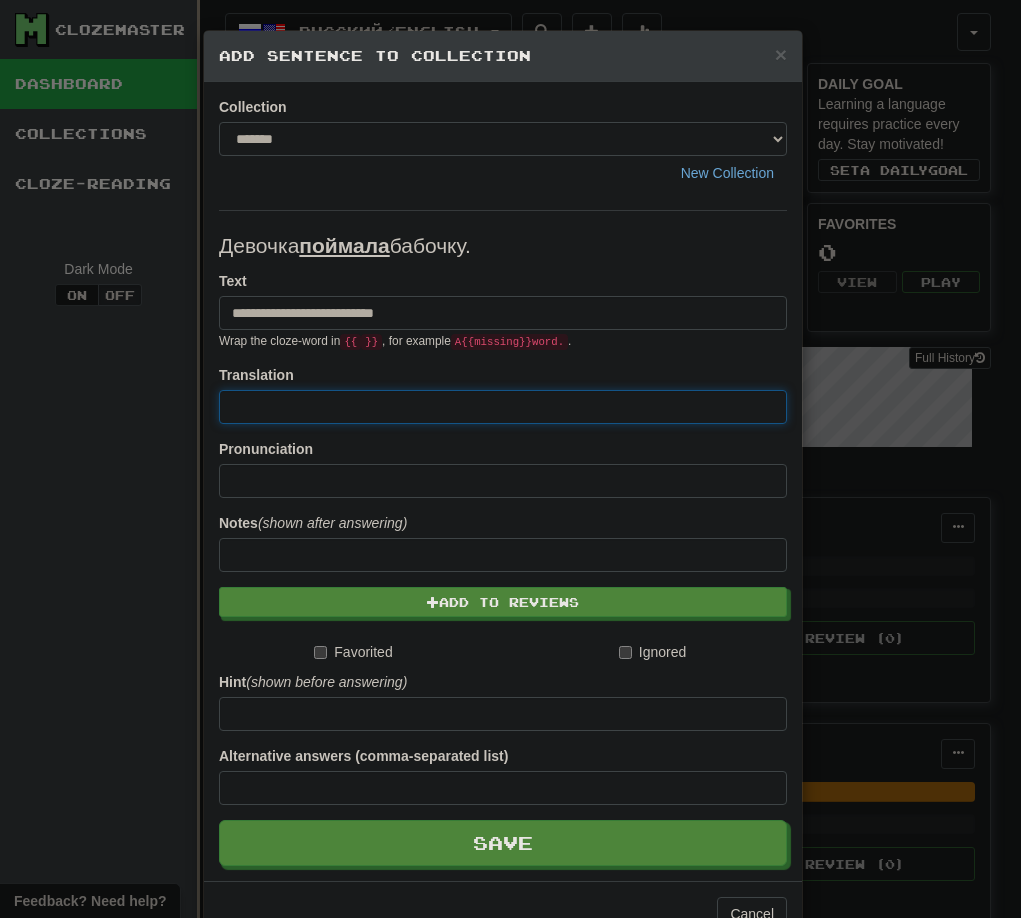 paste on "**********" 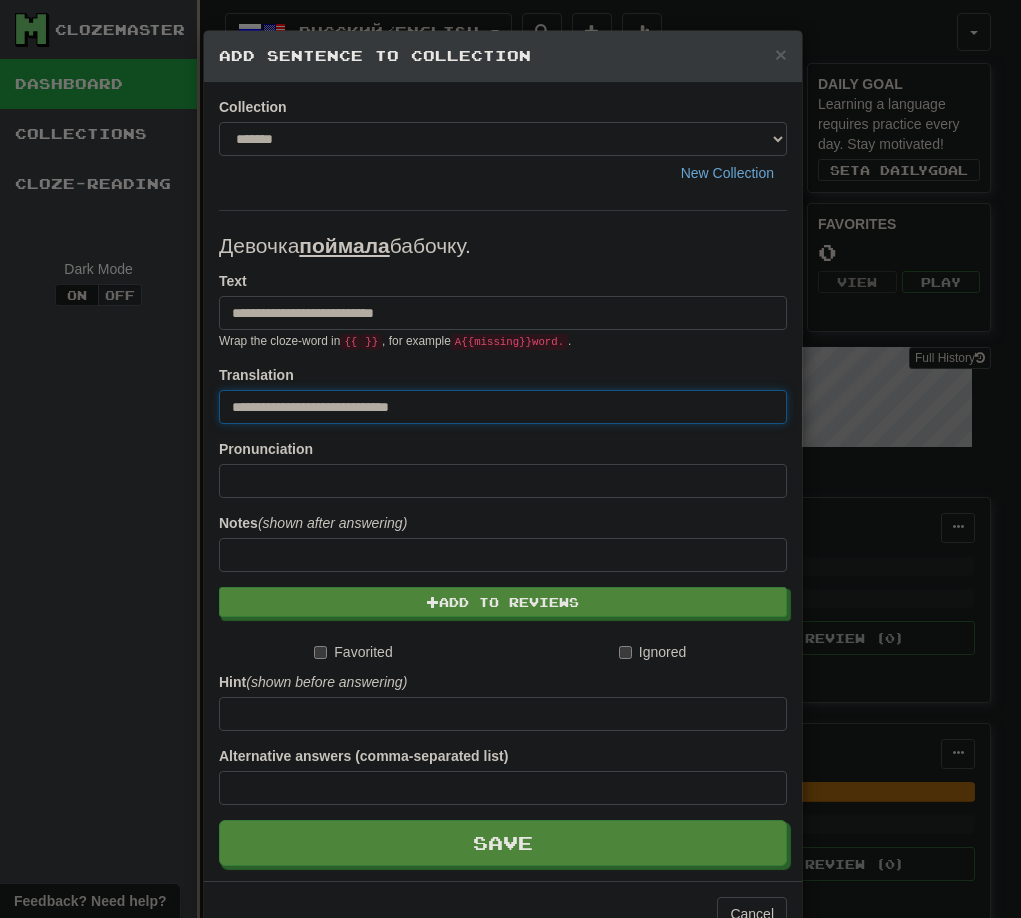 drag, startPoint x: 244, startPoint y: 414, endPoint x: 184, endPoint y: 410, distance: 60.133186 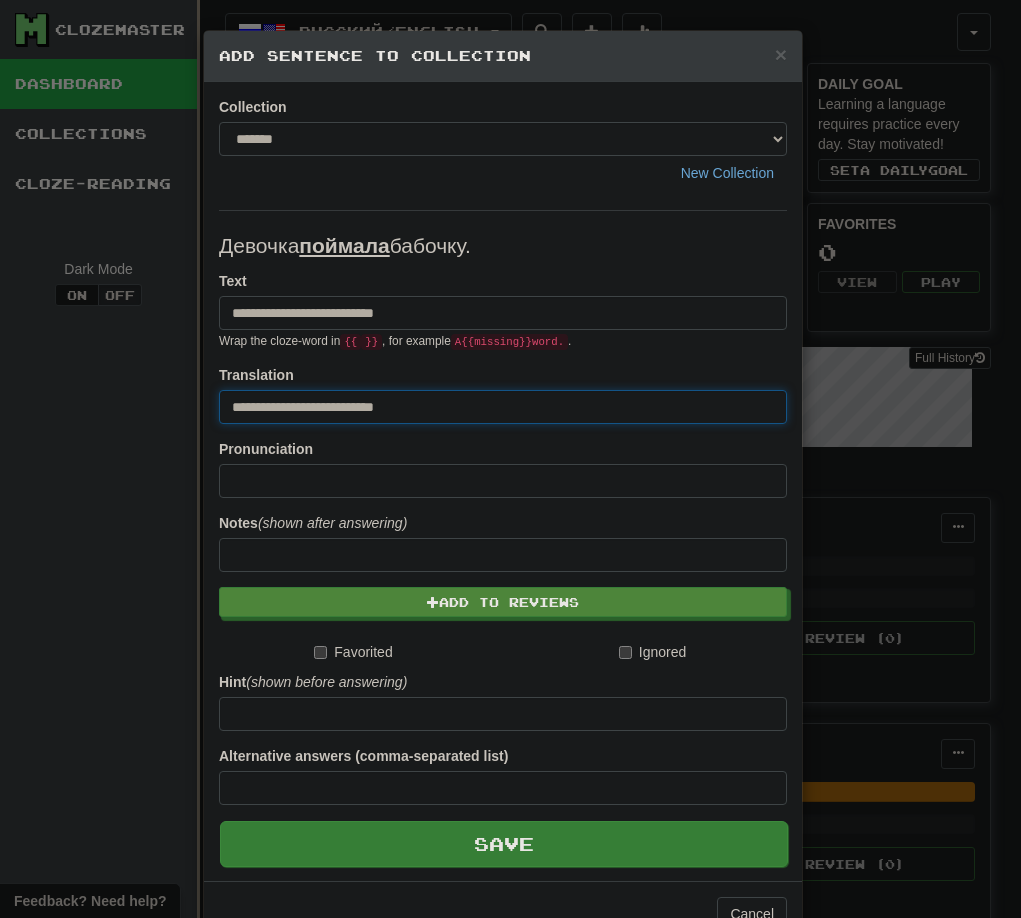 type on "**********" 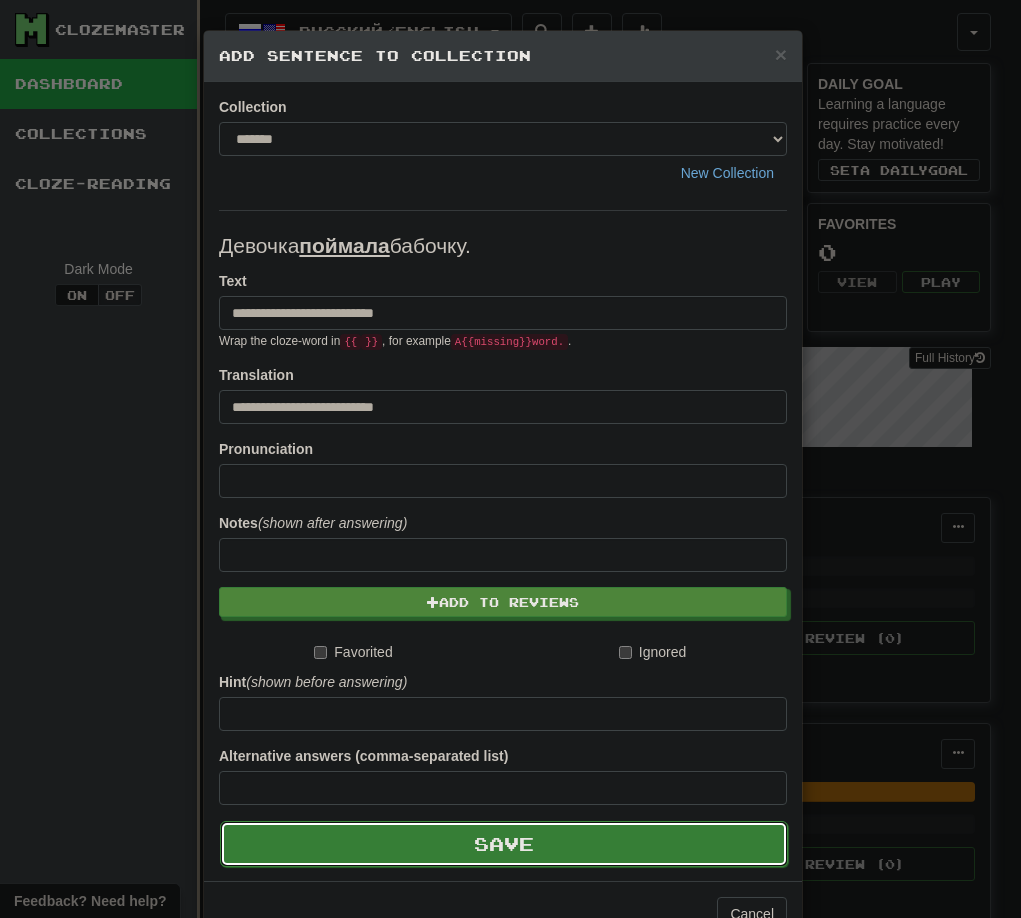 click on "Save" at bounding box center (504, 844) 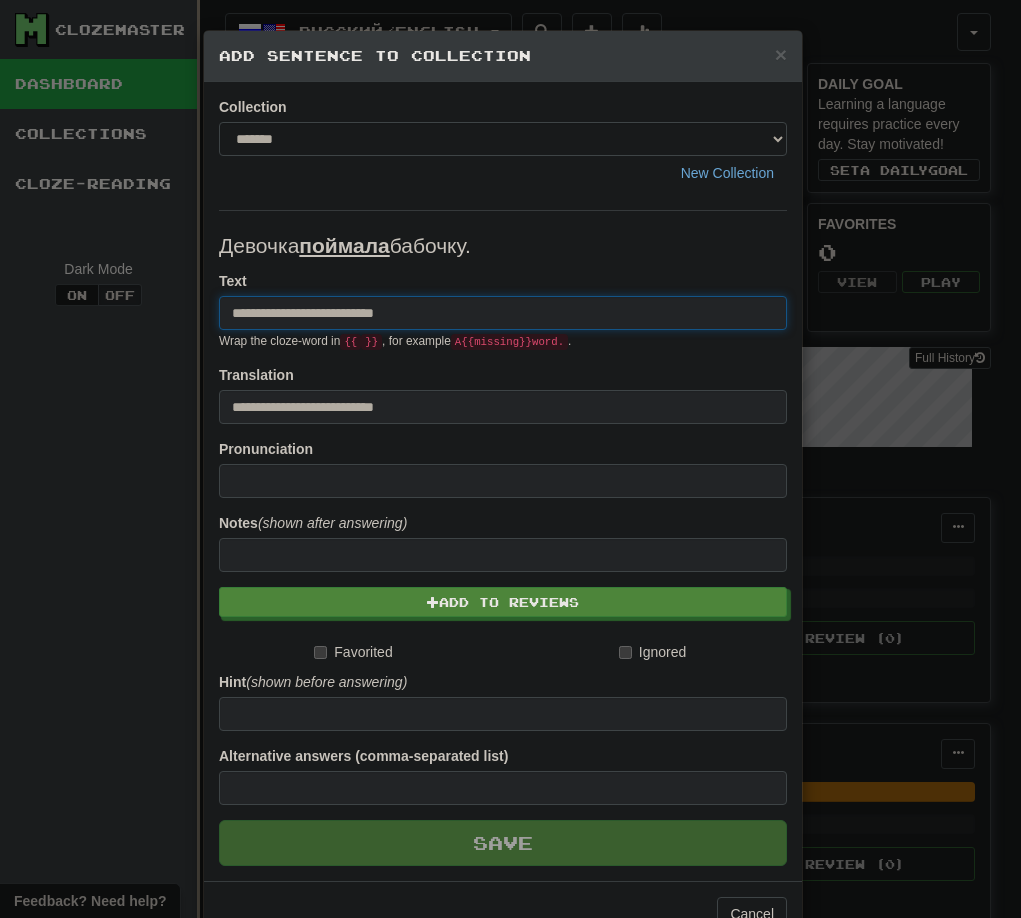 type 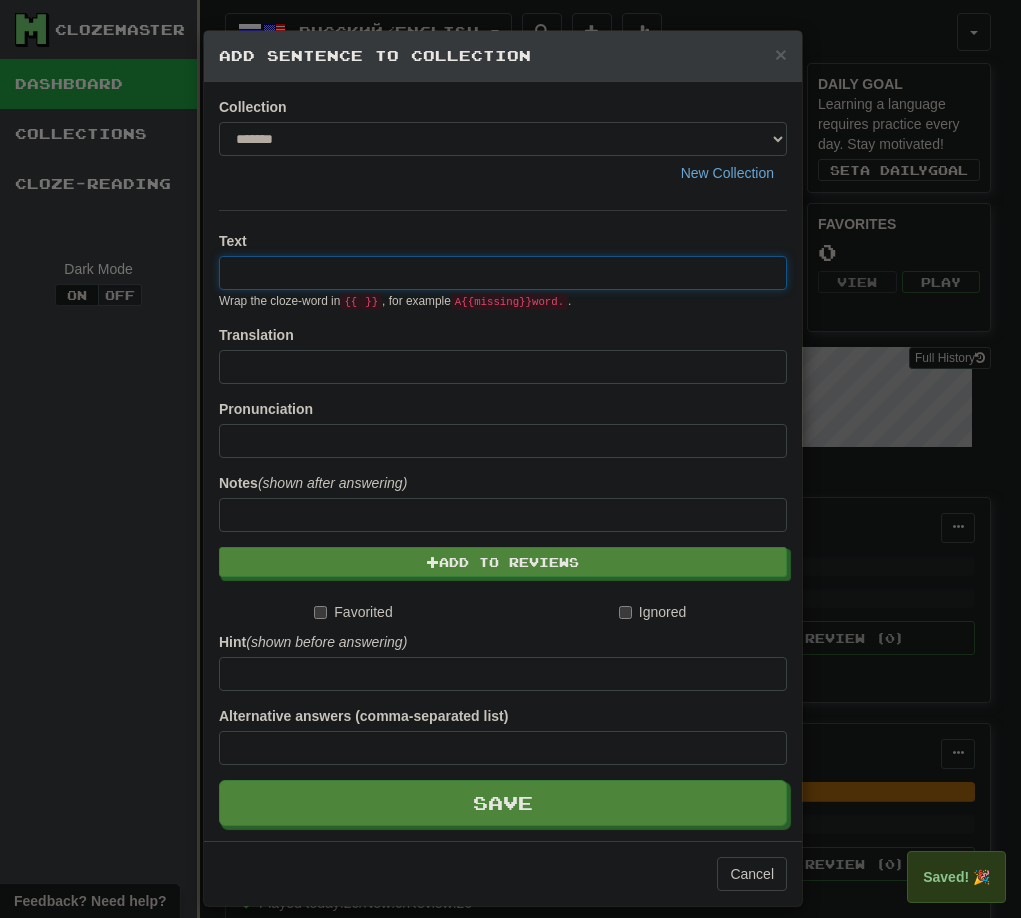 click on "× Add Sentence to Collection Collection ******* ******** New Collection Text Wrap the cloze-word in  {{ }} , for example  A  {{ missing }}  word. . Translation Pronunciation Notes  (shown after answering)  Add to Reviews  Favorited  Ignored Hint  (shown before answering) Alternative answers (comma-separated list) Save Cancel" at bounding box center [510, 459] 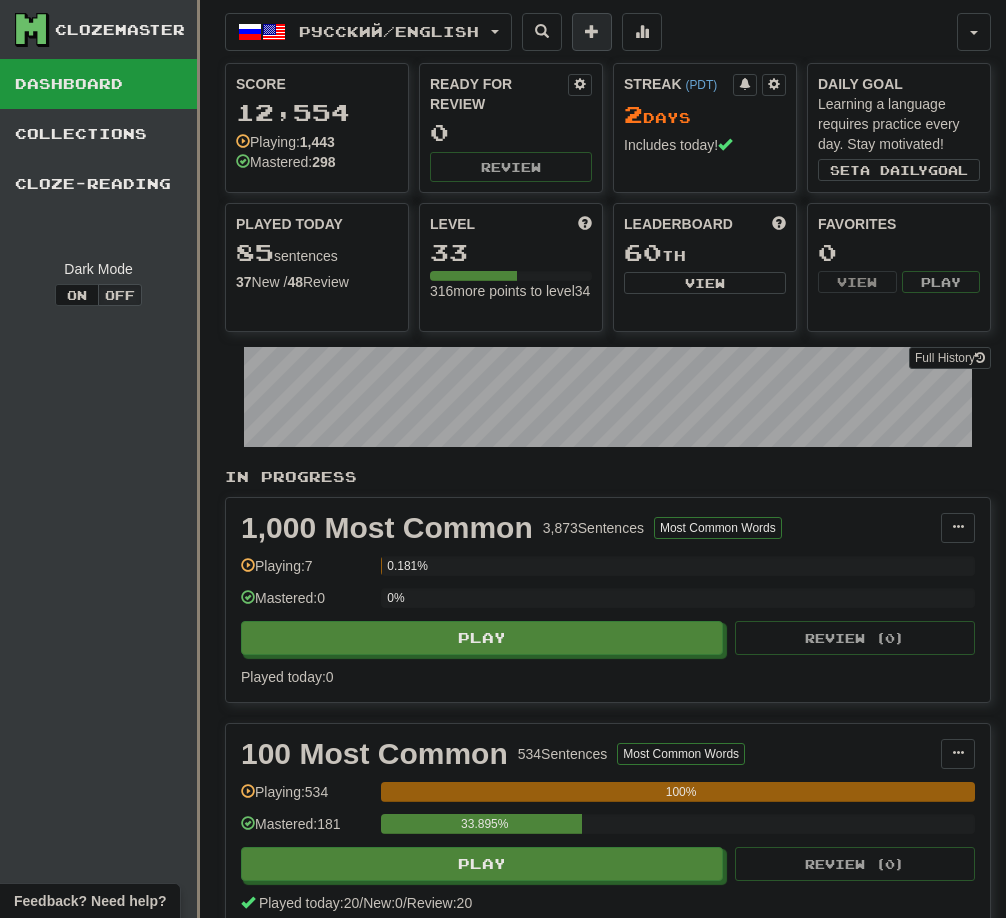 click at bounding box center (592, 31) 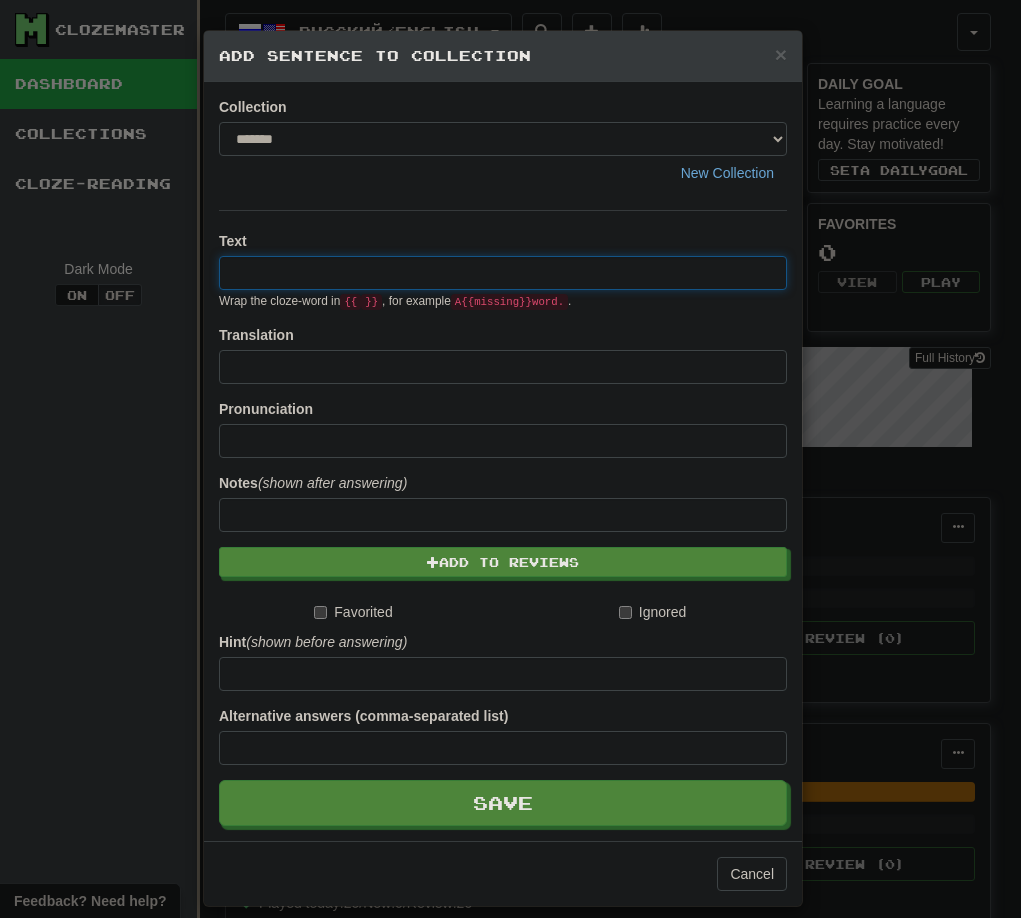 paste on "**********" 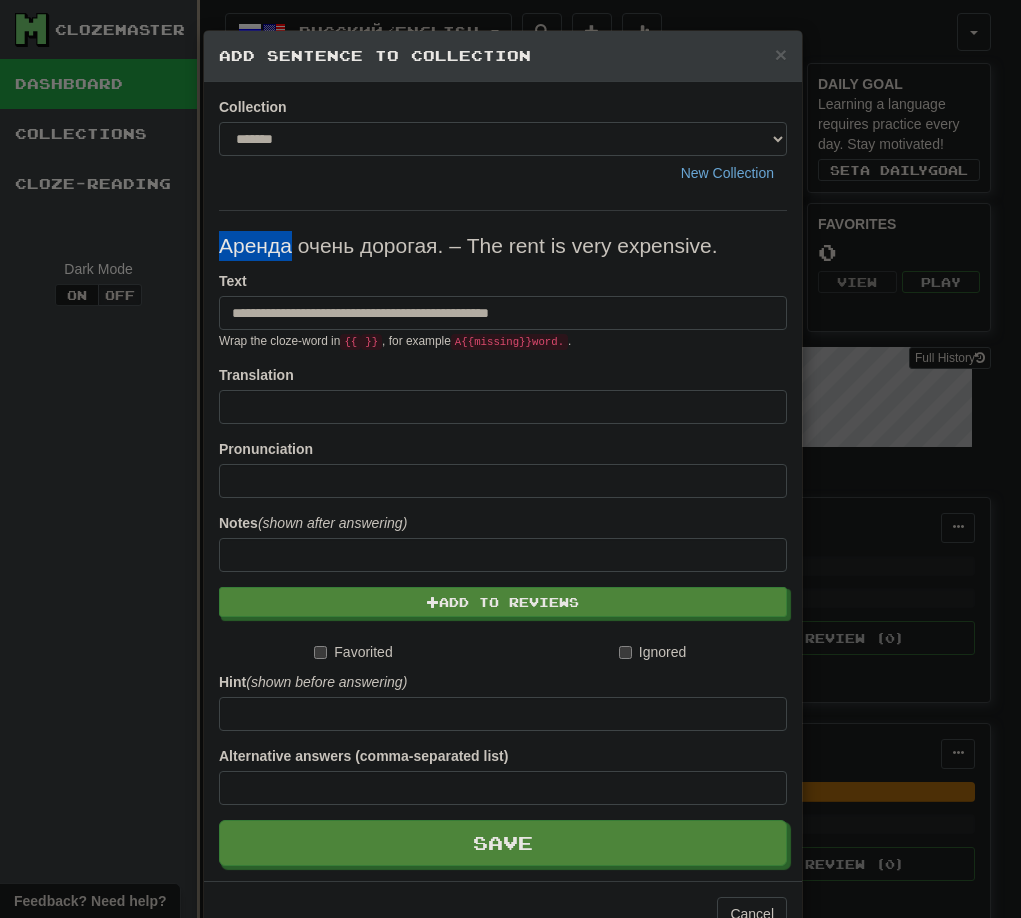 drag, startPoint x: 278, startPoint y: 251, endPoint x: 216, endPoint y: 251, distance: 62 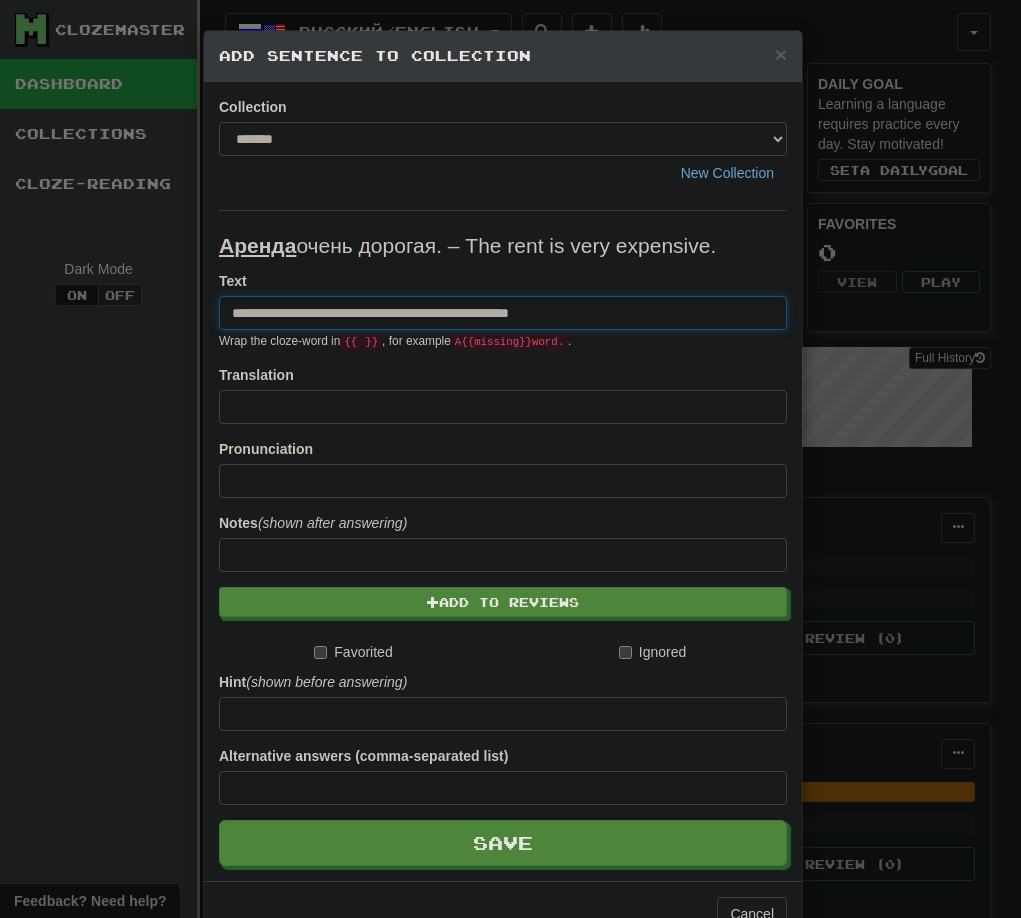 drag, startPoint x: 399, startPoint y: 304, endPoint x: 654, endPoint y: 320, distance: 255.50146 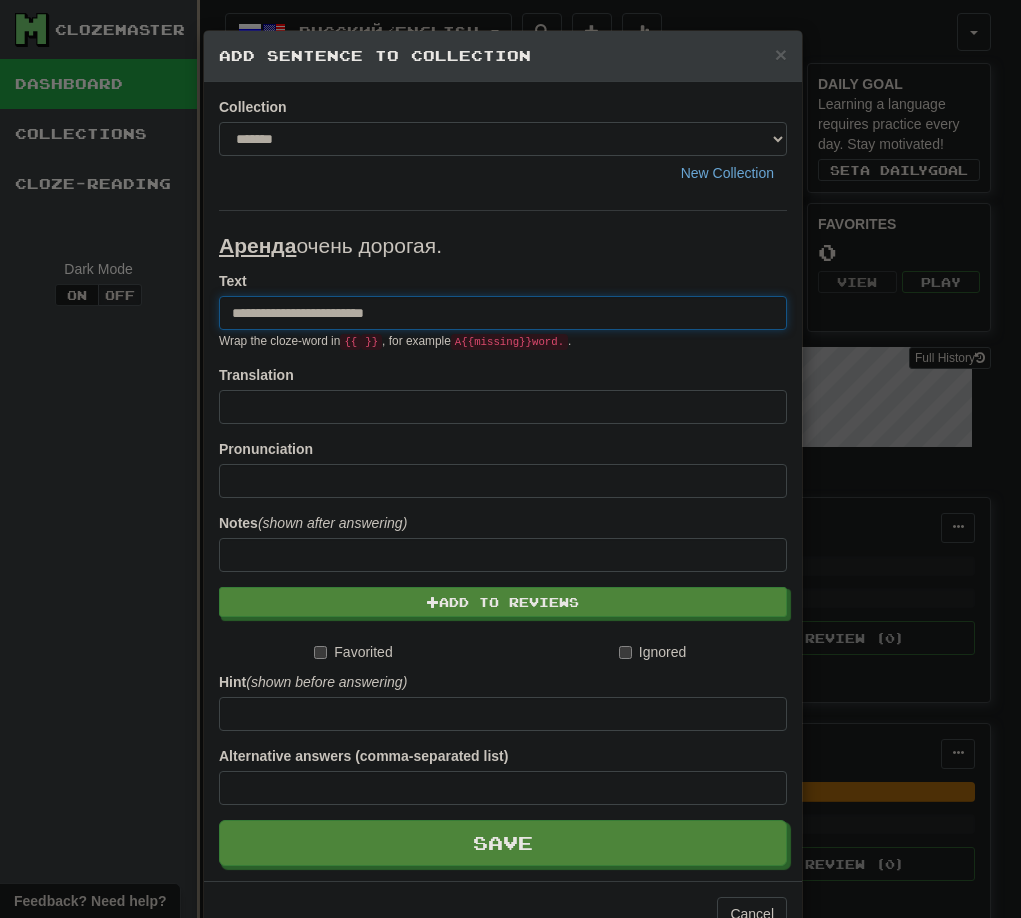 type on "**********" 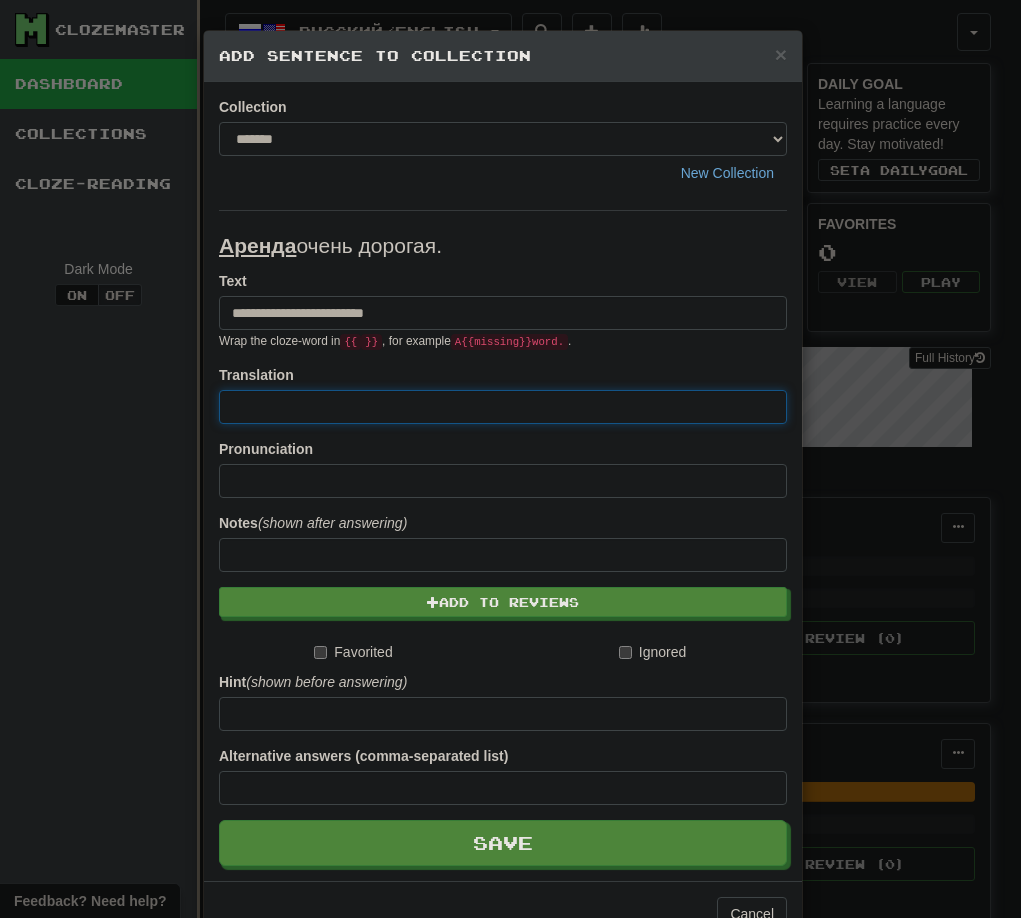 paste on "**********" 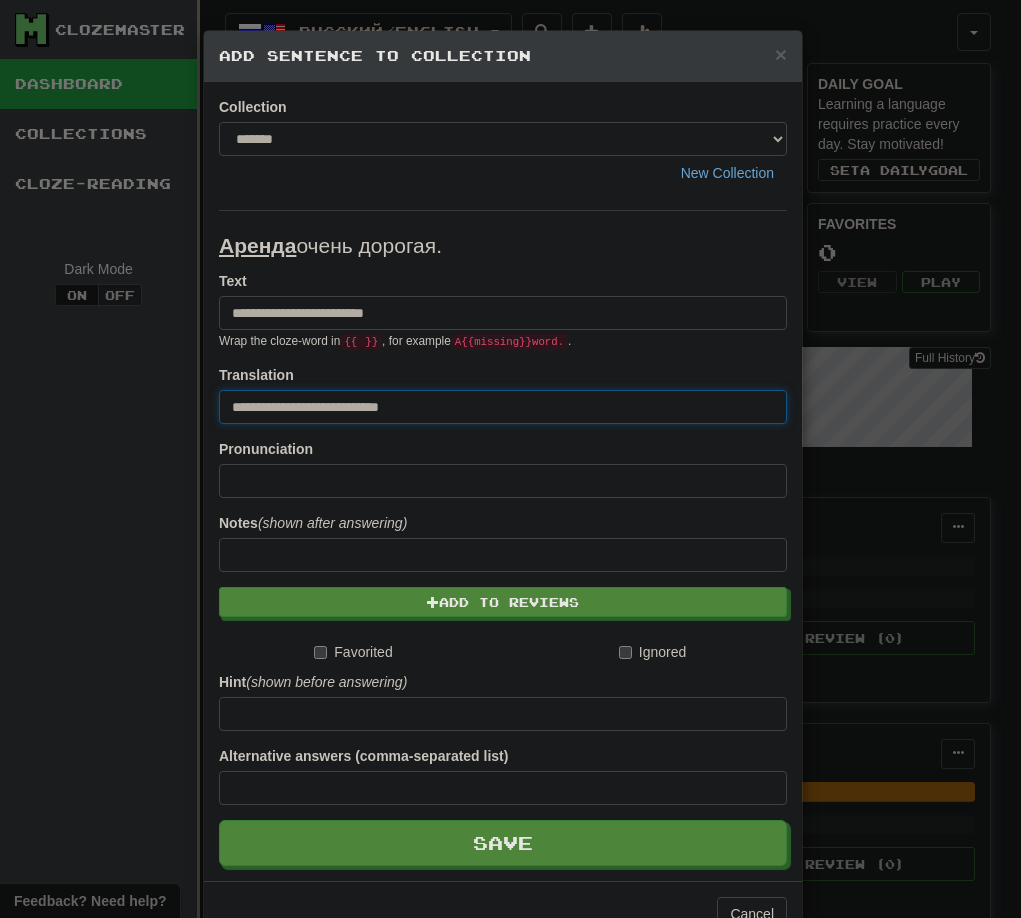 drag, startPoint x: 236, startPoint y: 404, endPoint x: 184, endPoint y: 404, distance: 52 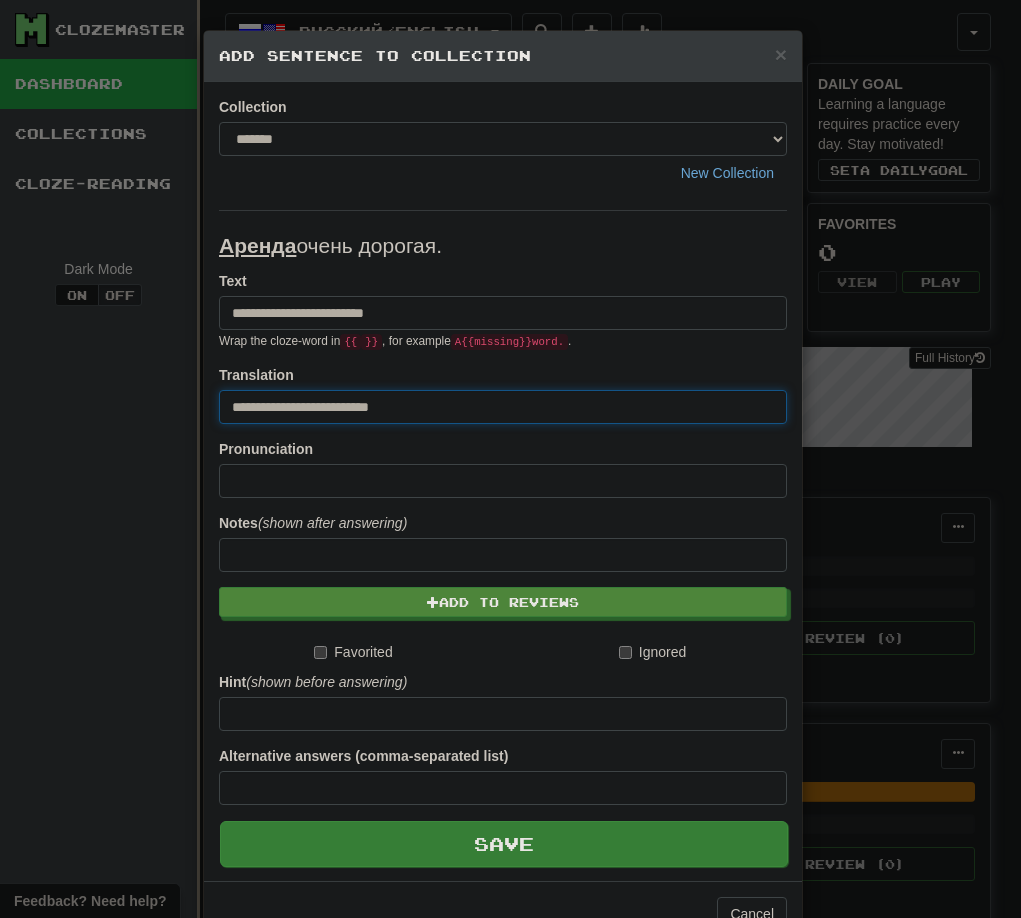 type on "**********" 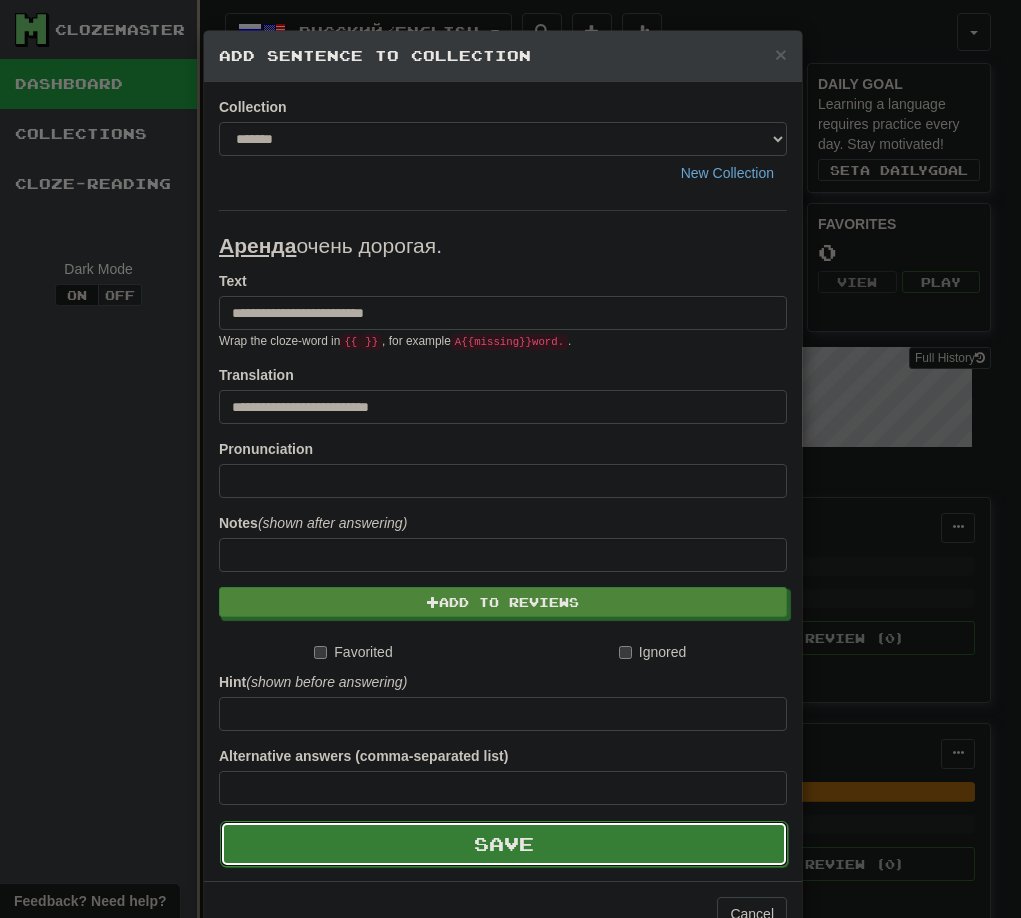 click on "Save" at bounding box center (504, 844) 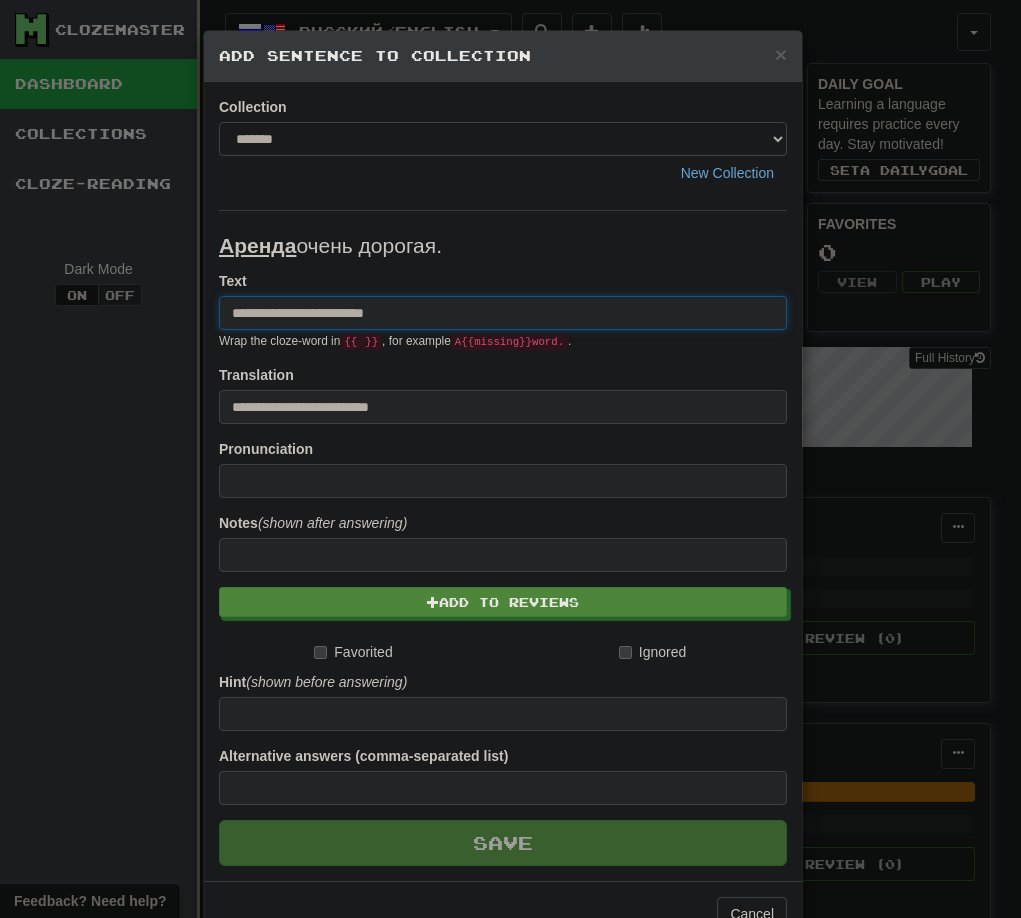 type 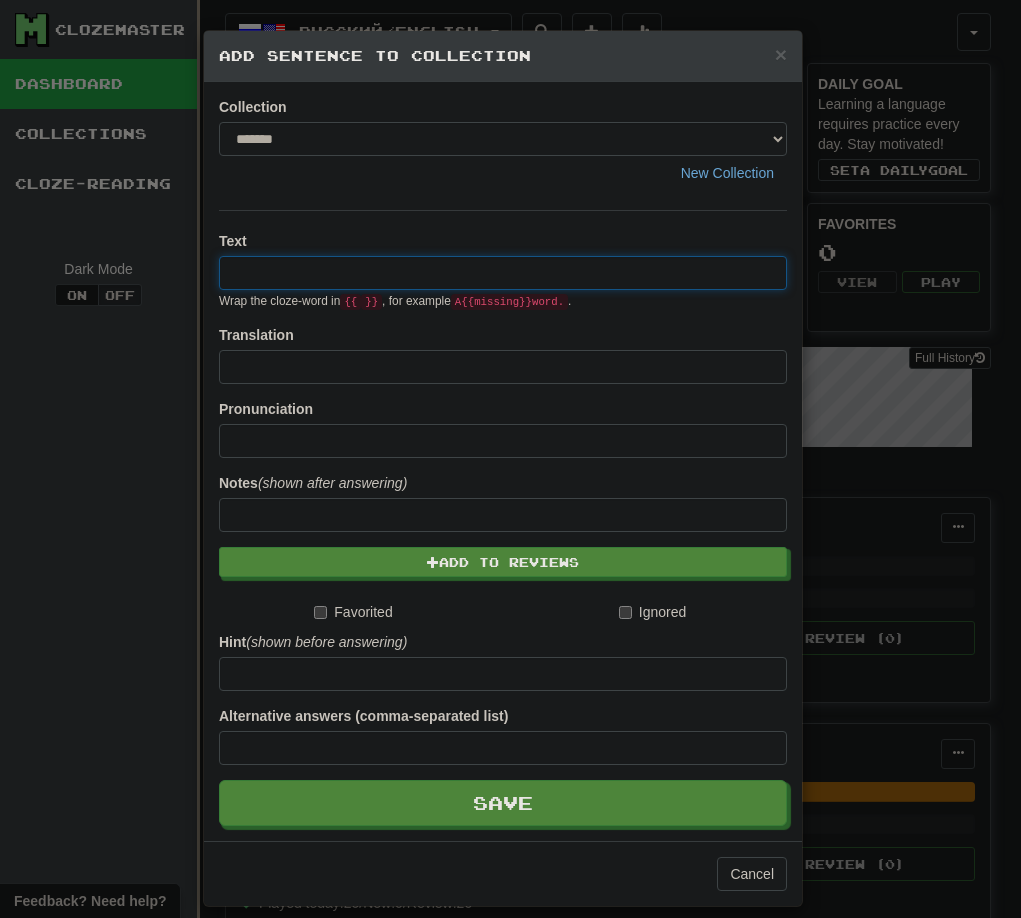 click on "× Add Sentence to Collection Collection ******* ******** New Collection Text Wrap the cloze-word in  {{ }} , for example  A  {{ missing }}  word. . Translation Pronunciation Notes  (shown after answering)  Add to Reviews  Favorited  Ignored Hint  (shown before answering) Alternative answers (comma-separated list) Save Cancel" at bounding box center (510, 459) 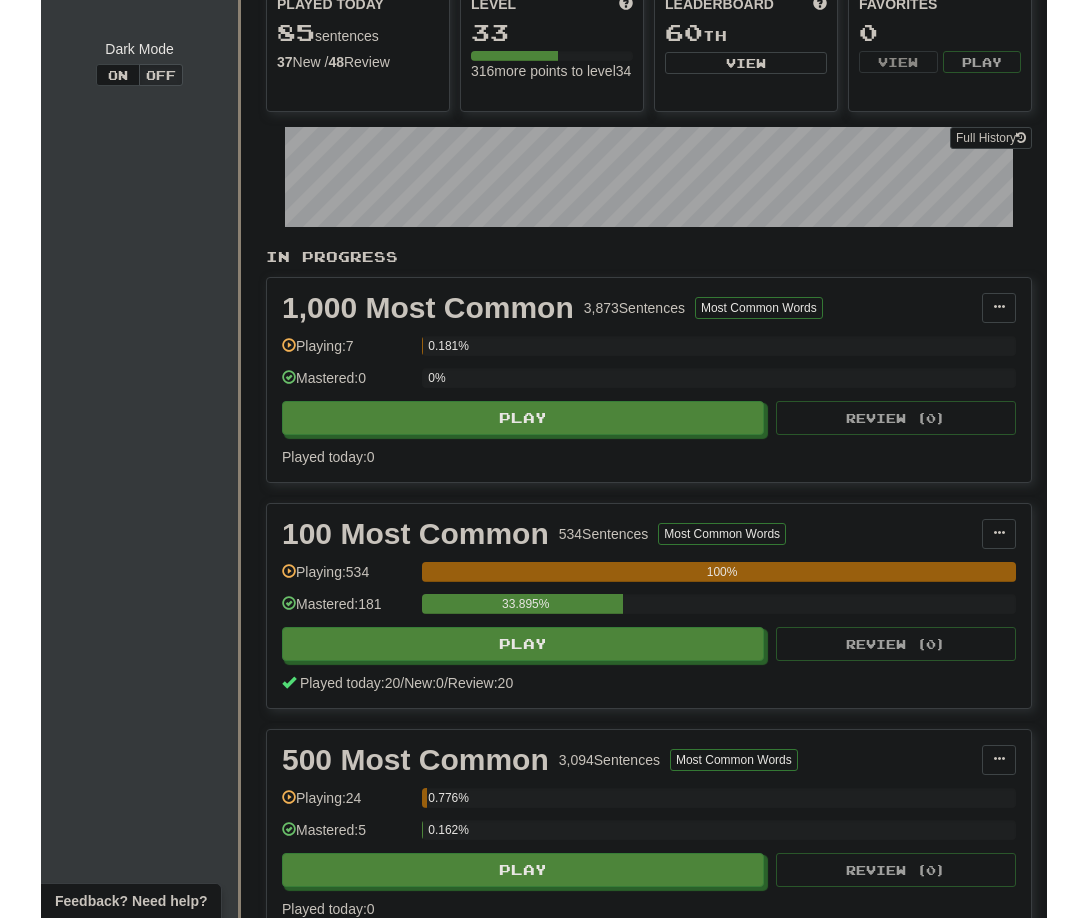 scroll, scrollTop: 0, scrollLeft: 0, axis: both 